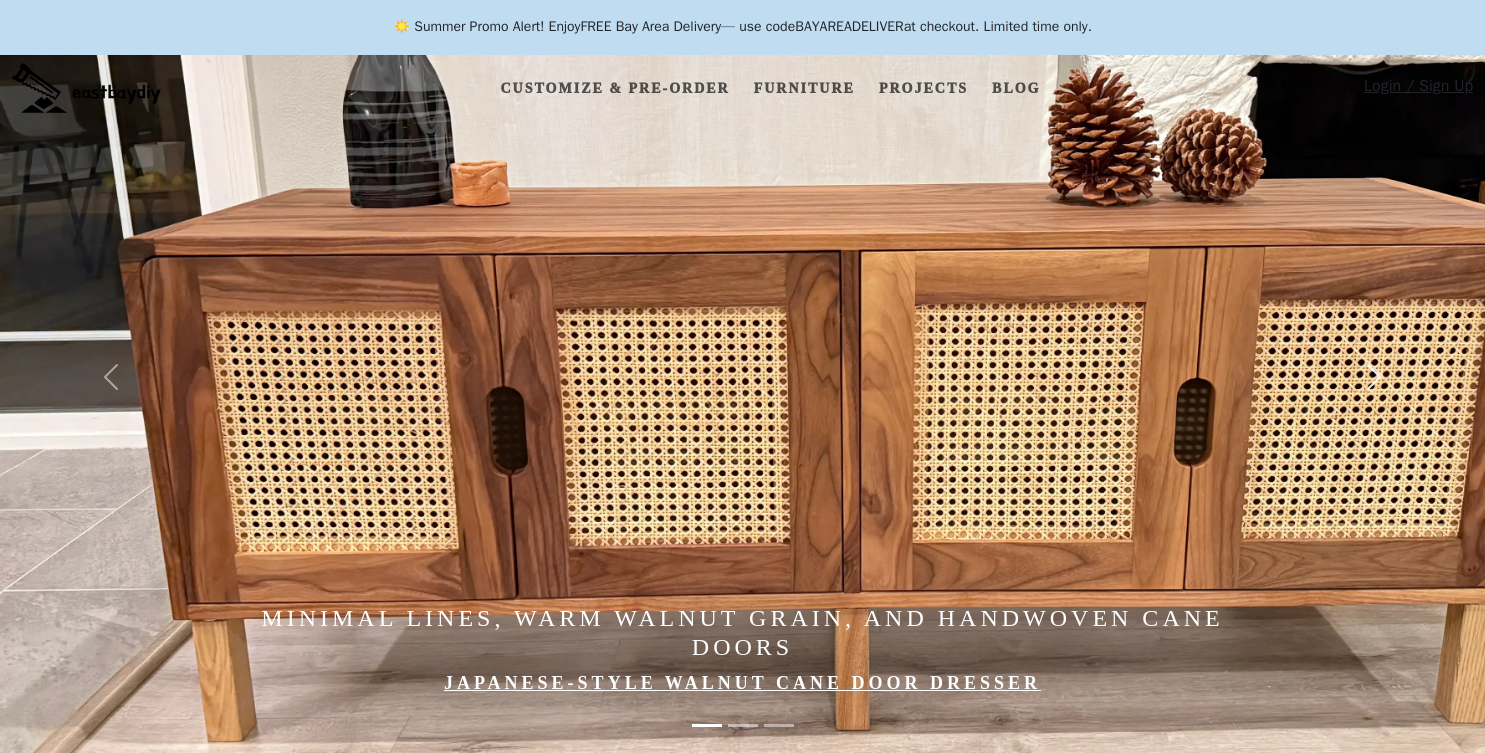 scroll, scrollTop: 50, scrollLeft: 0, axis: vertical 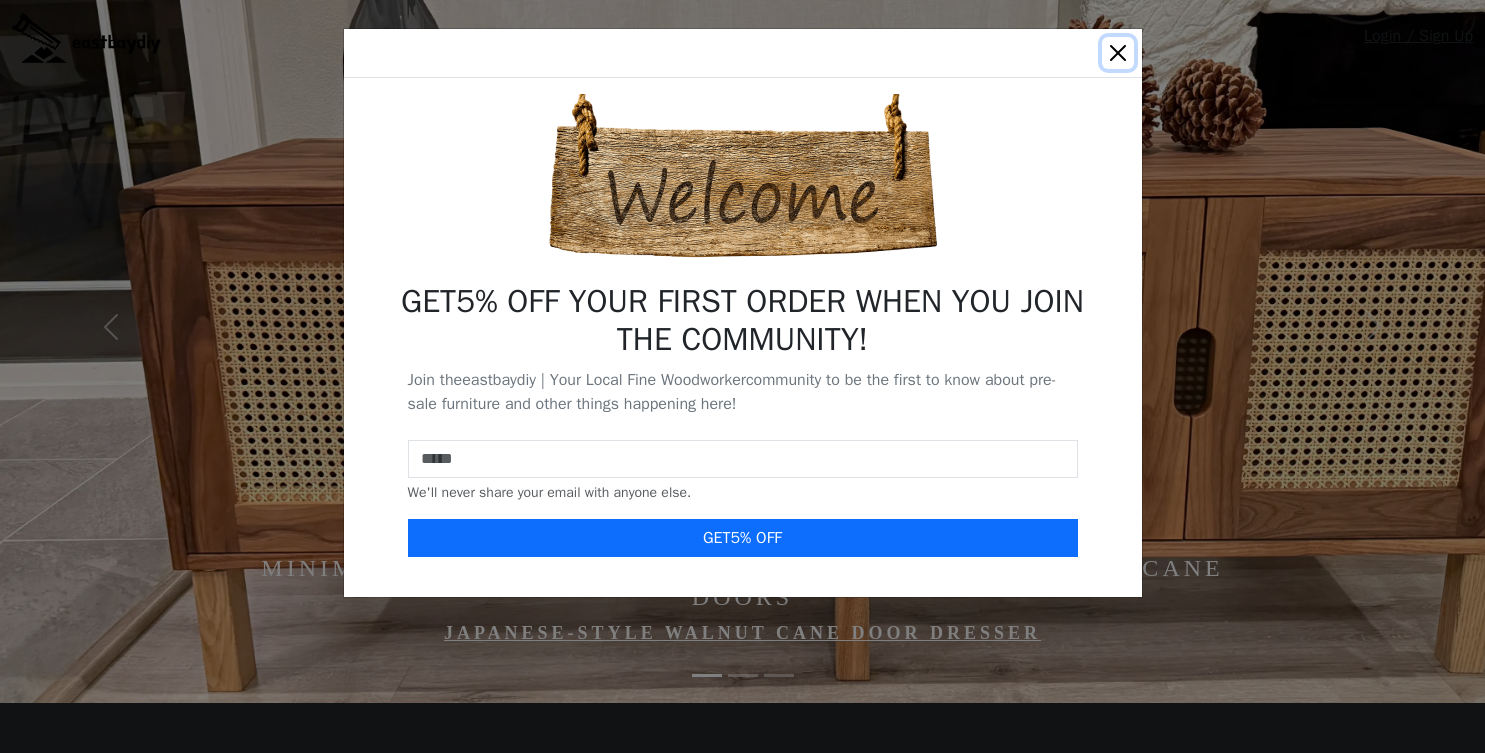 click at bounding box center (1118, 53) 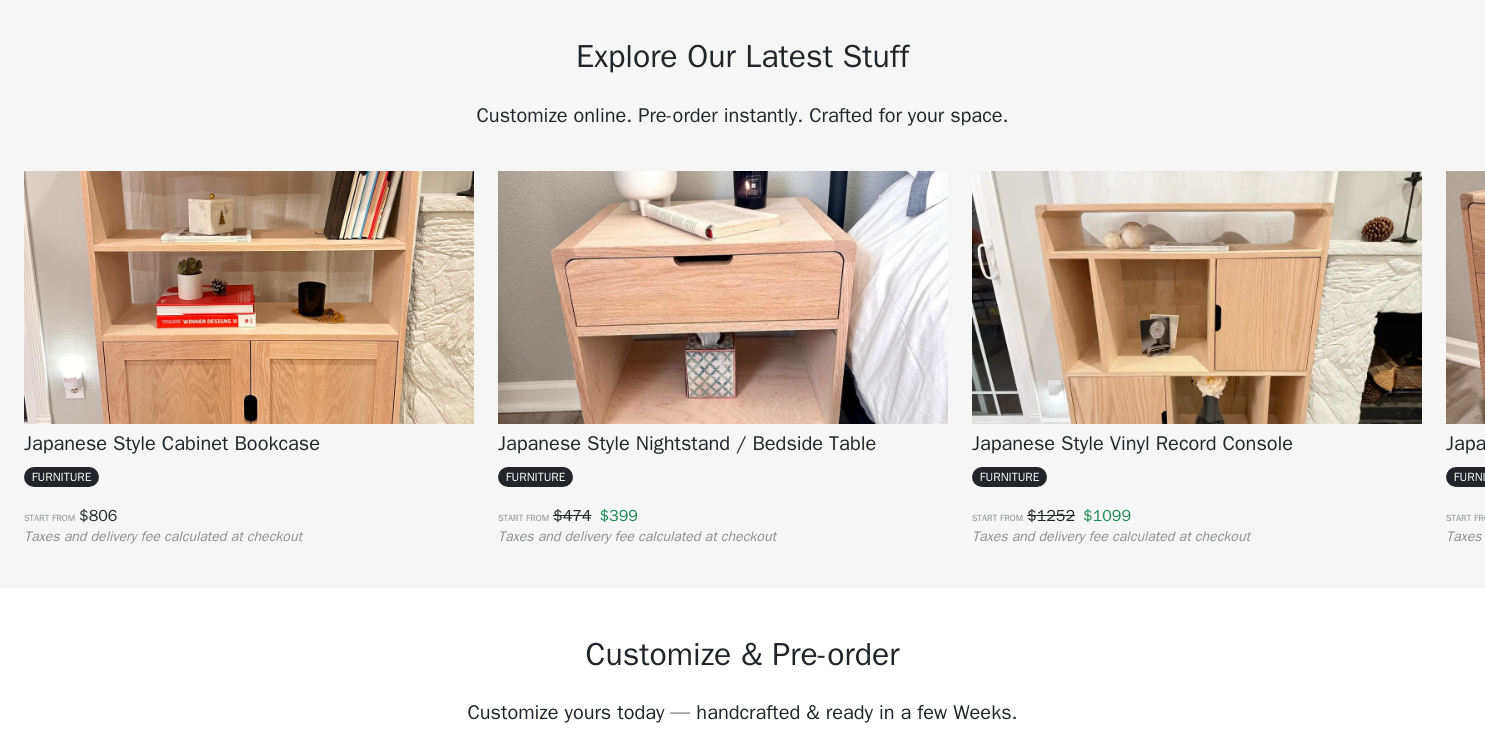scroll, scrollTop: 1509, scrollLeft: 0, axis: vertical 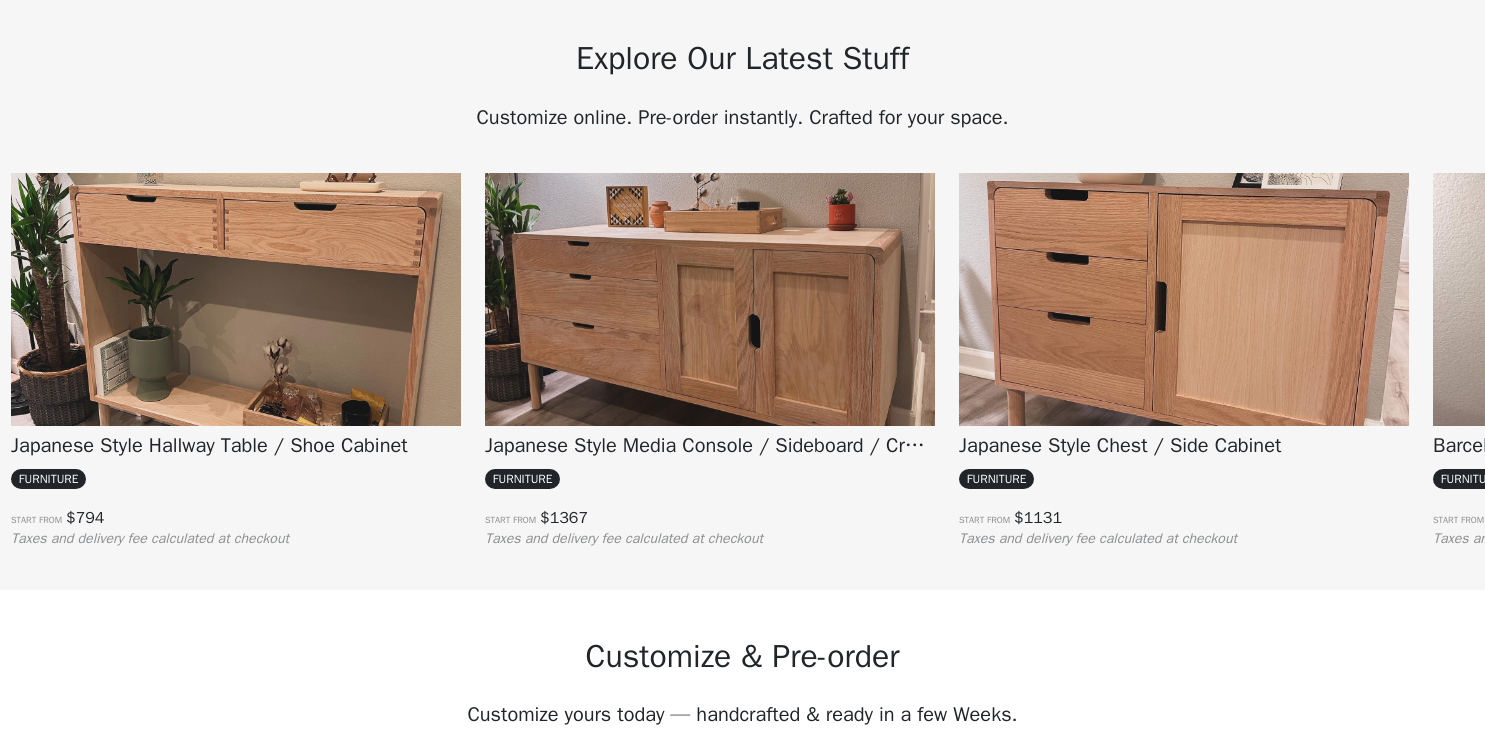click at bounding box center [710, 341] 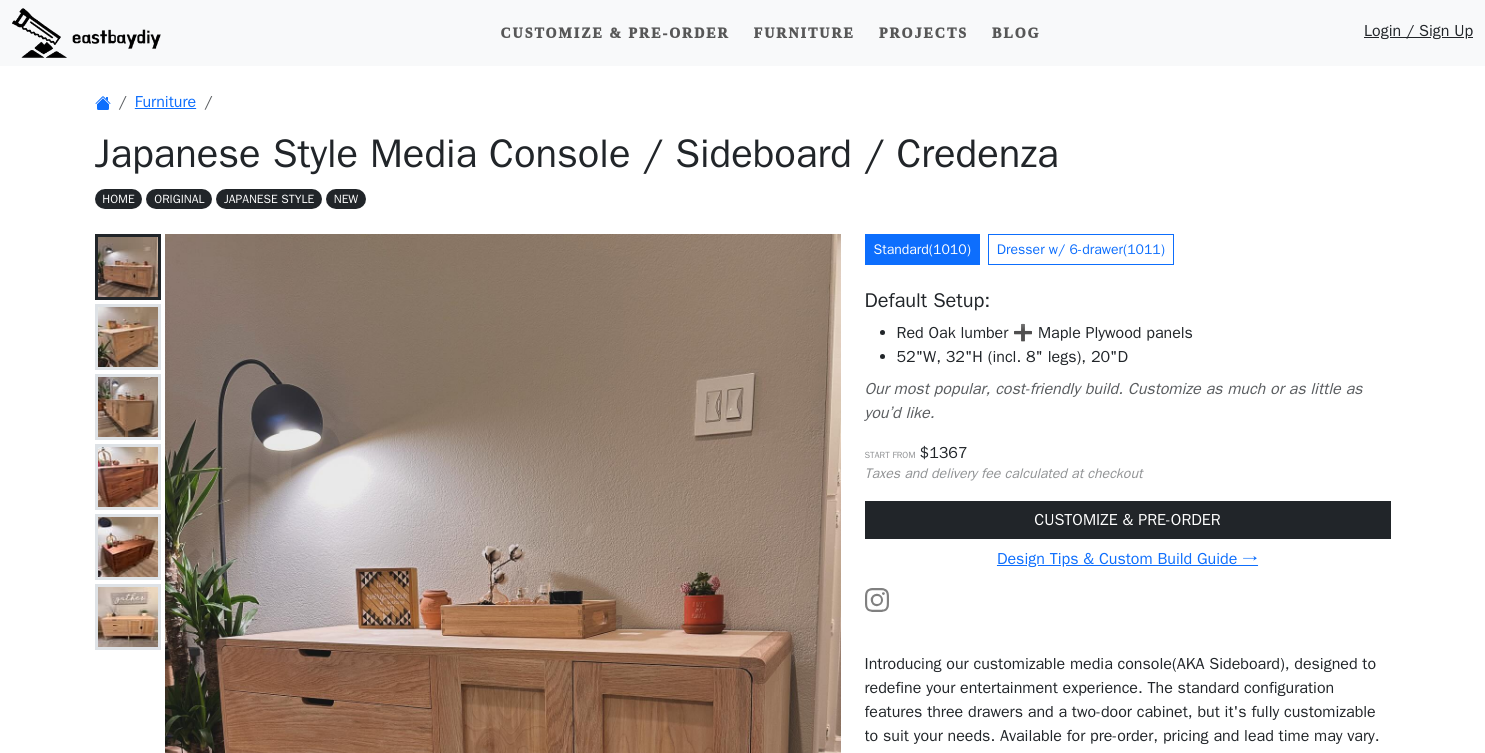scroll, scrollTop: 27, scrollLeft: 0, axis: vertical 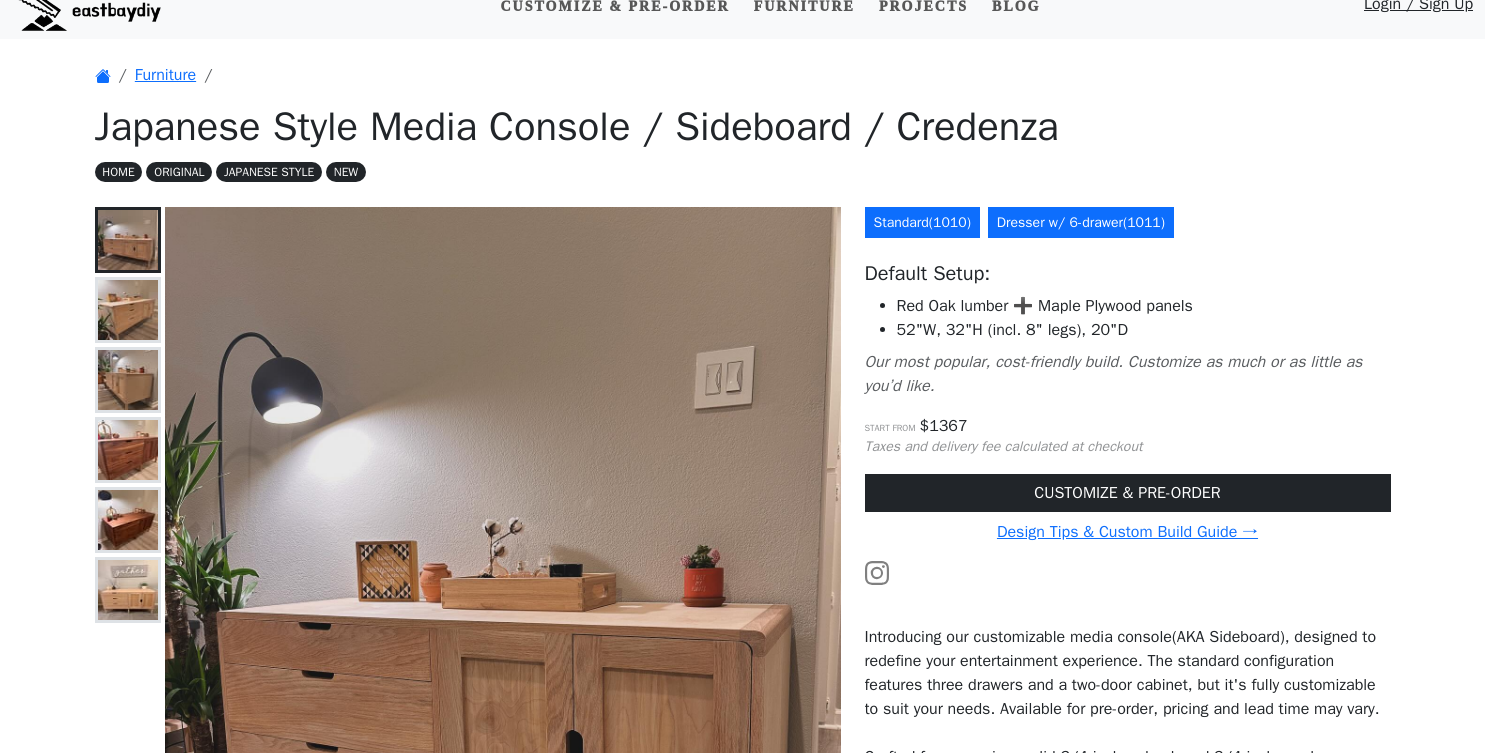 click on "Dresser w/ 6-drawer  ( 1011 )" at bounding box center (1081, 222) 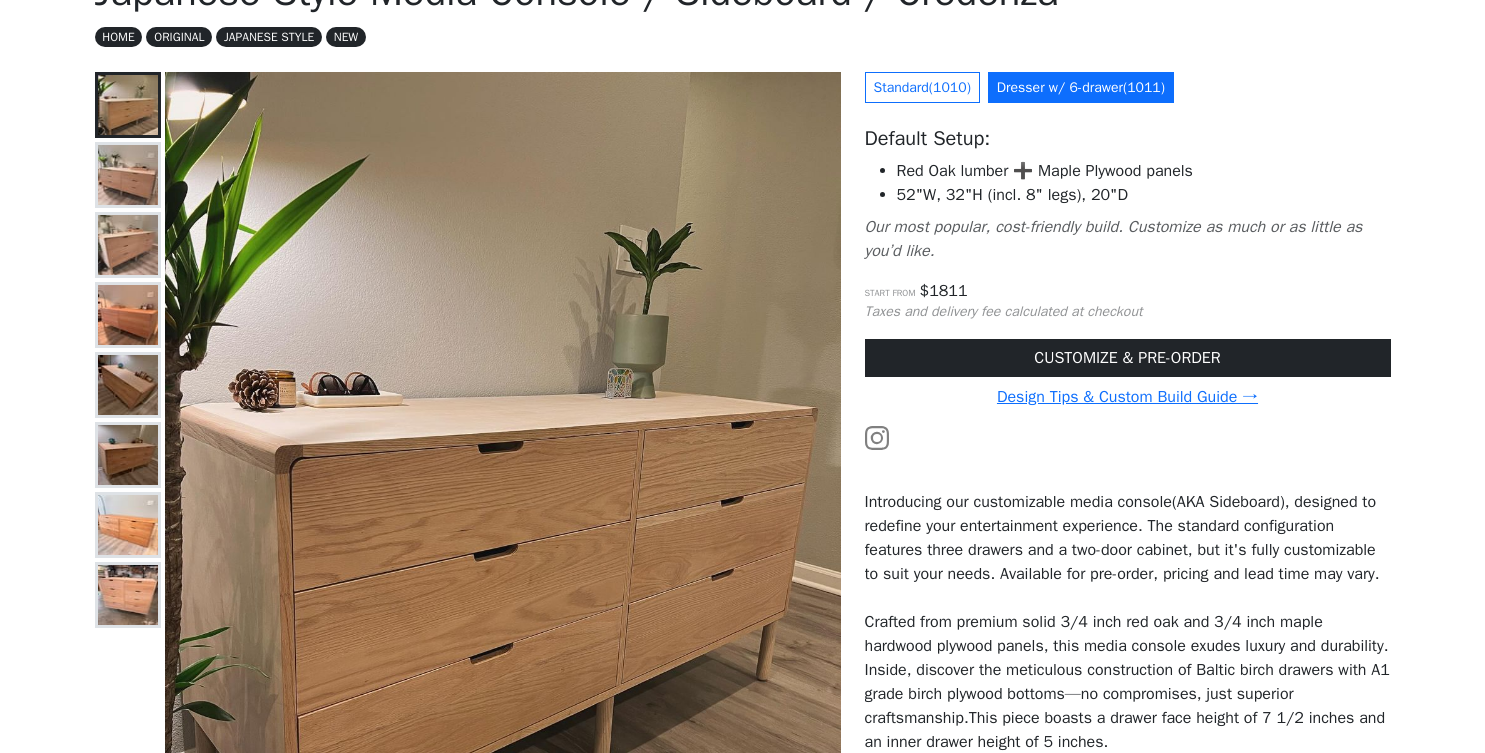 scroll, scrollTop: 132, scrollLeft: 0, axis: vertical 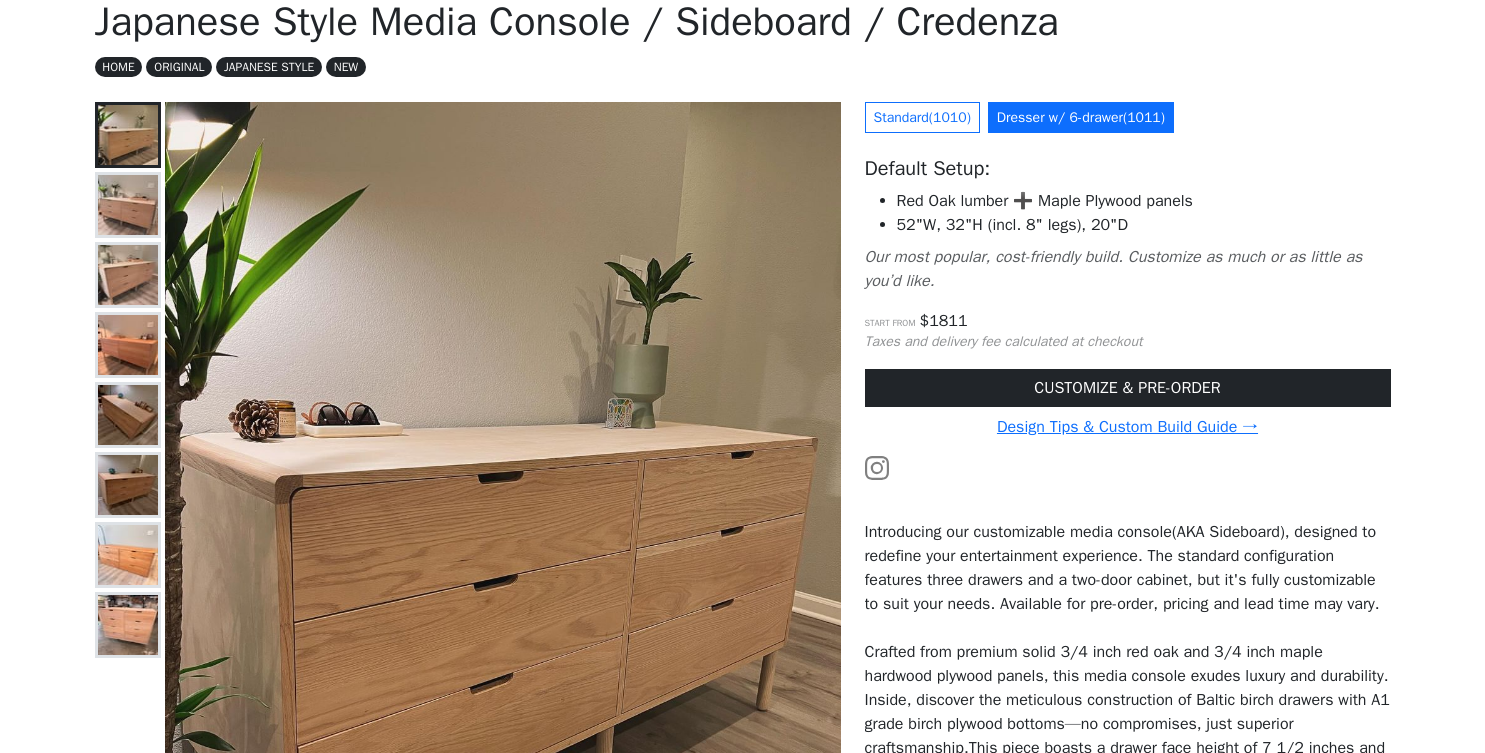 click at bounding box center (128, 415) 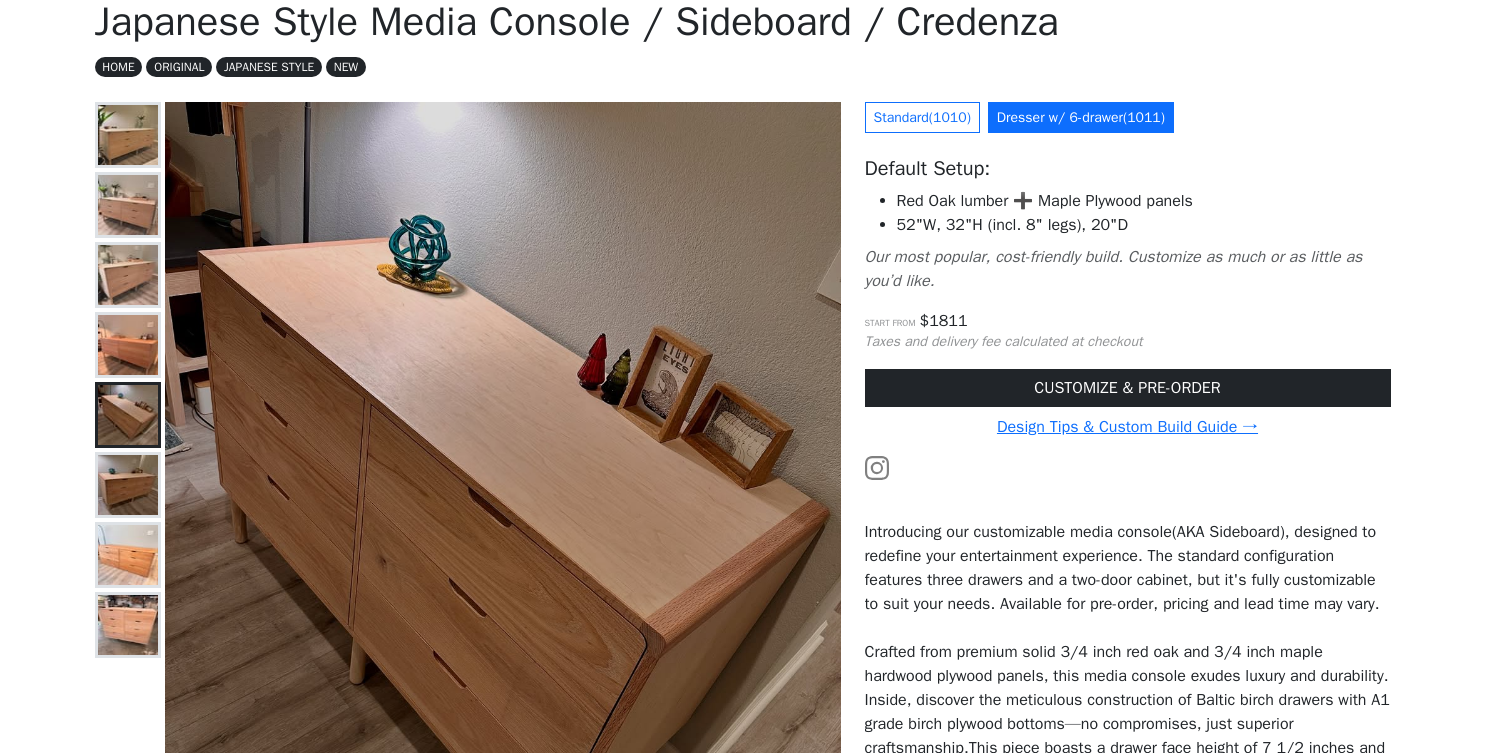 click on "Japanese Style Media Console /w 6-drawer  52W x 20D x 34H With enhanced Rubio Monocoat finish, it's getting more beautiful!" at bounding box center (468, 564) 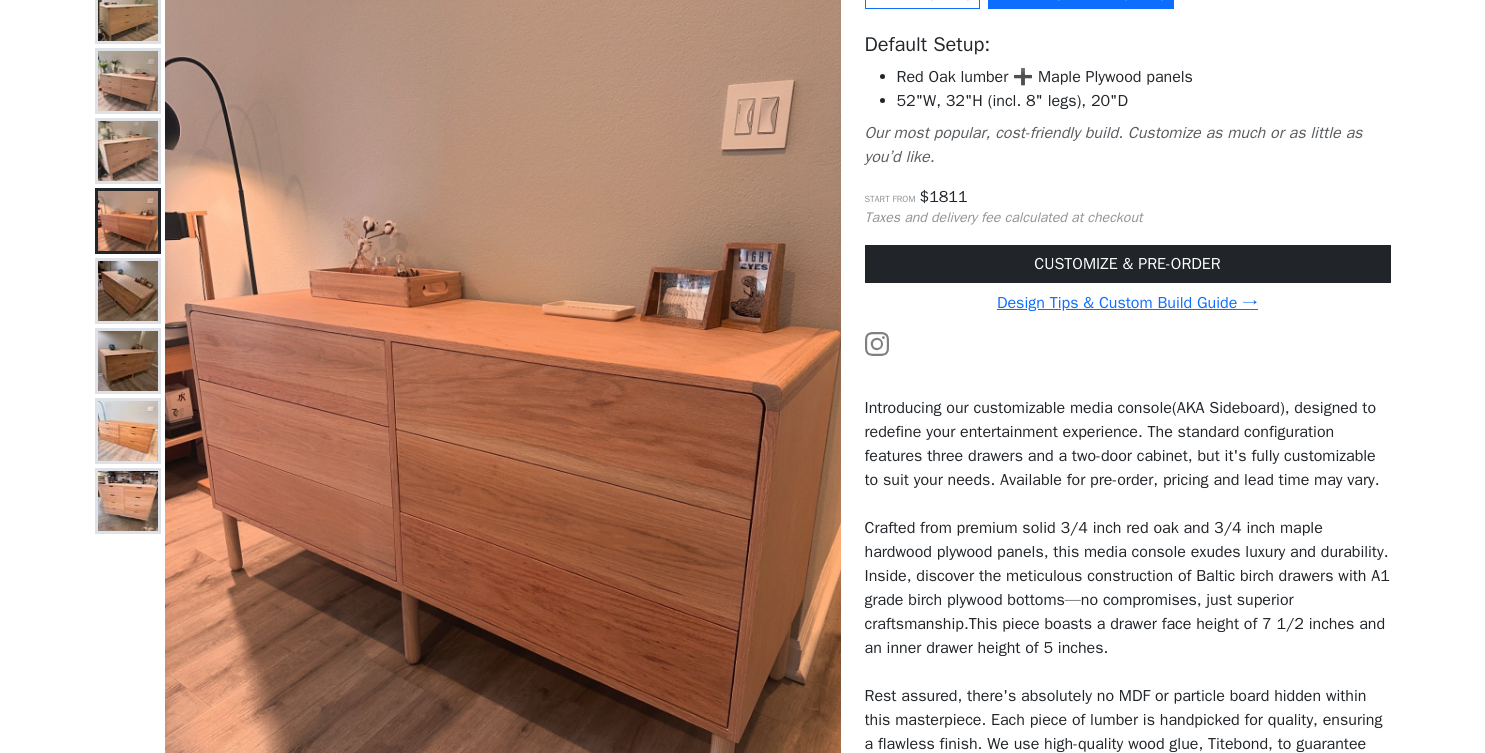 scroll, scrollTop: 265, scrollLeft: 0, axis: vertical 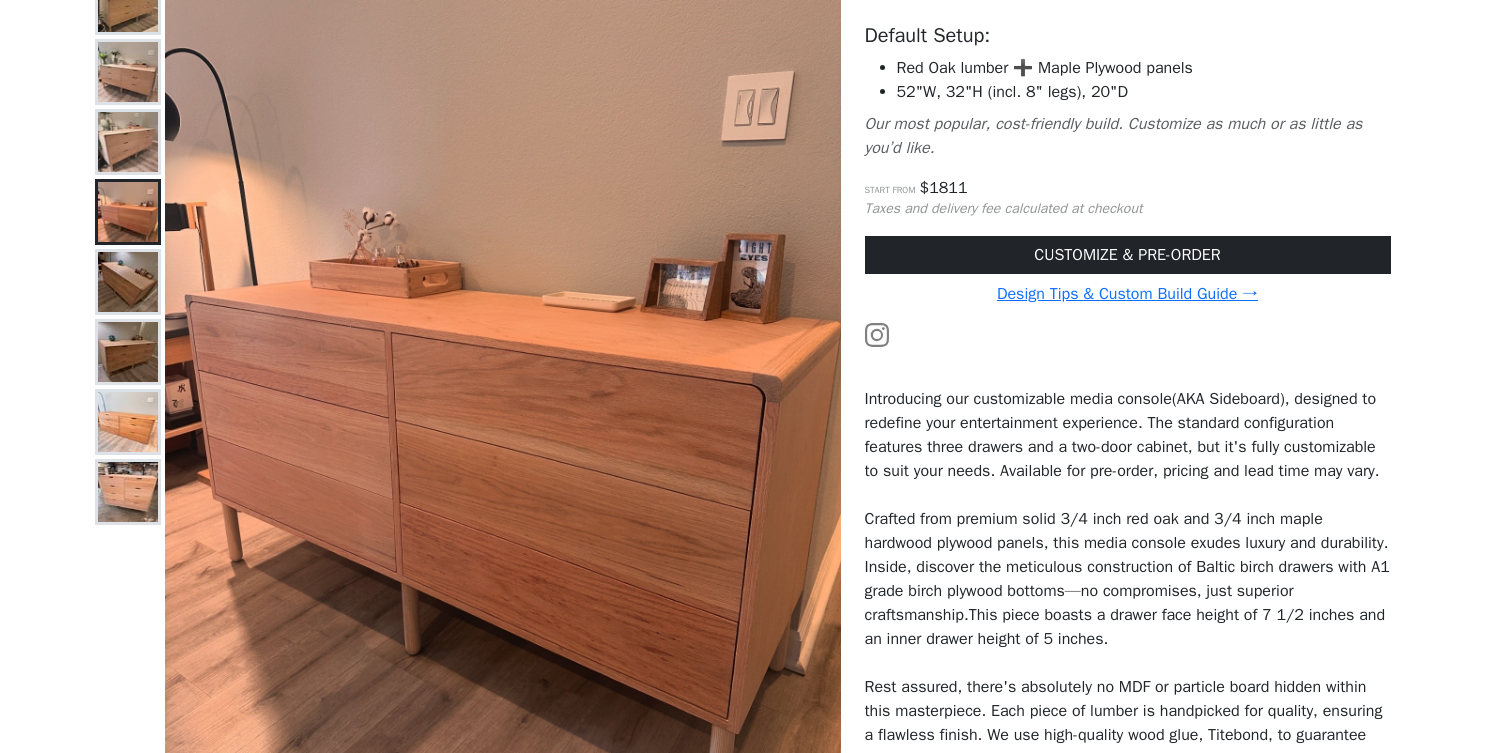 click at bounding box center (128, 492) 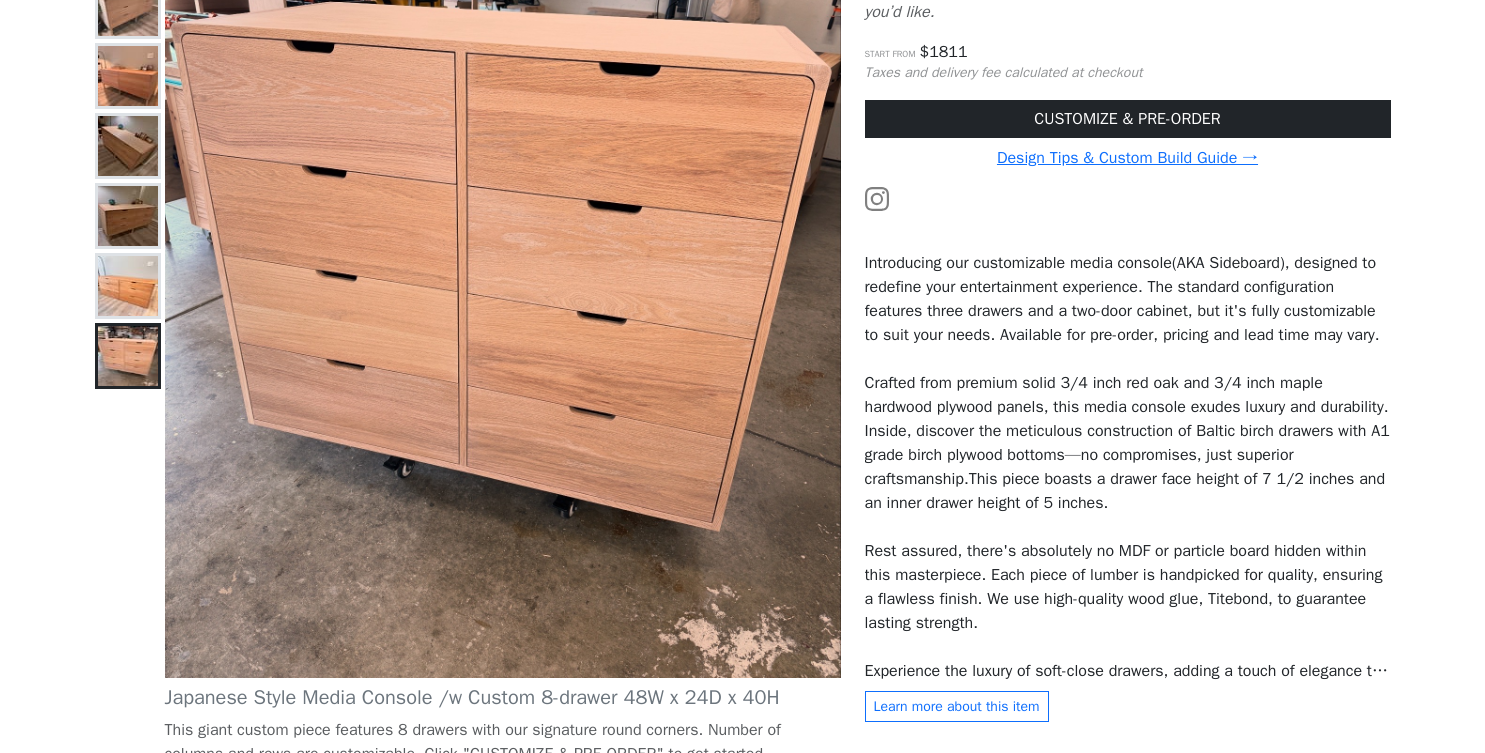scroll, scrollTop: 436, scrollLeft: 0, axis: vertical 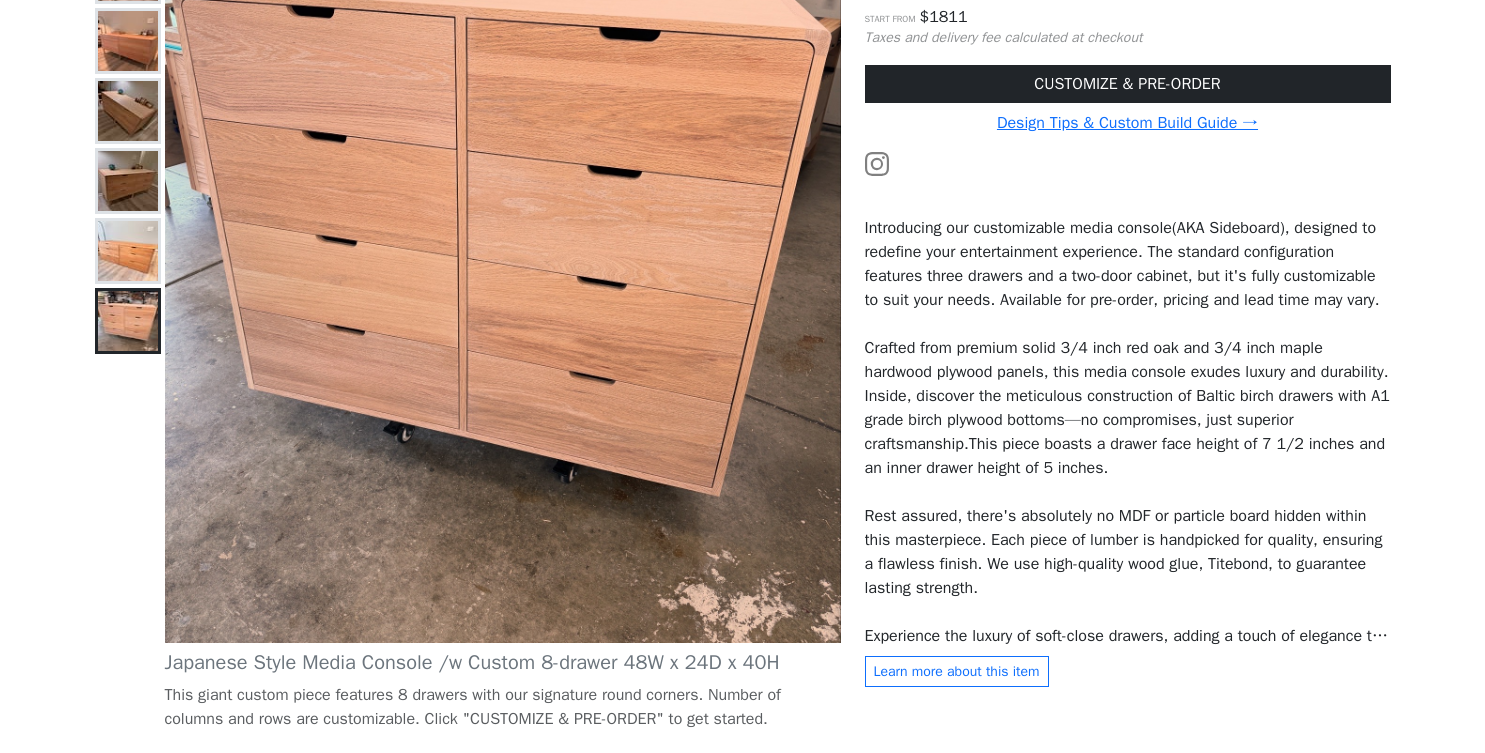 click at bounding box center (128, 251) 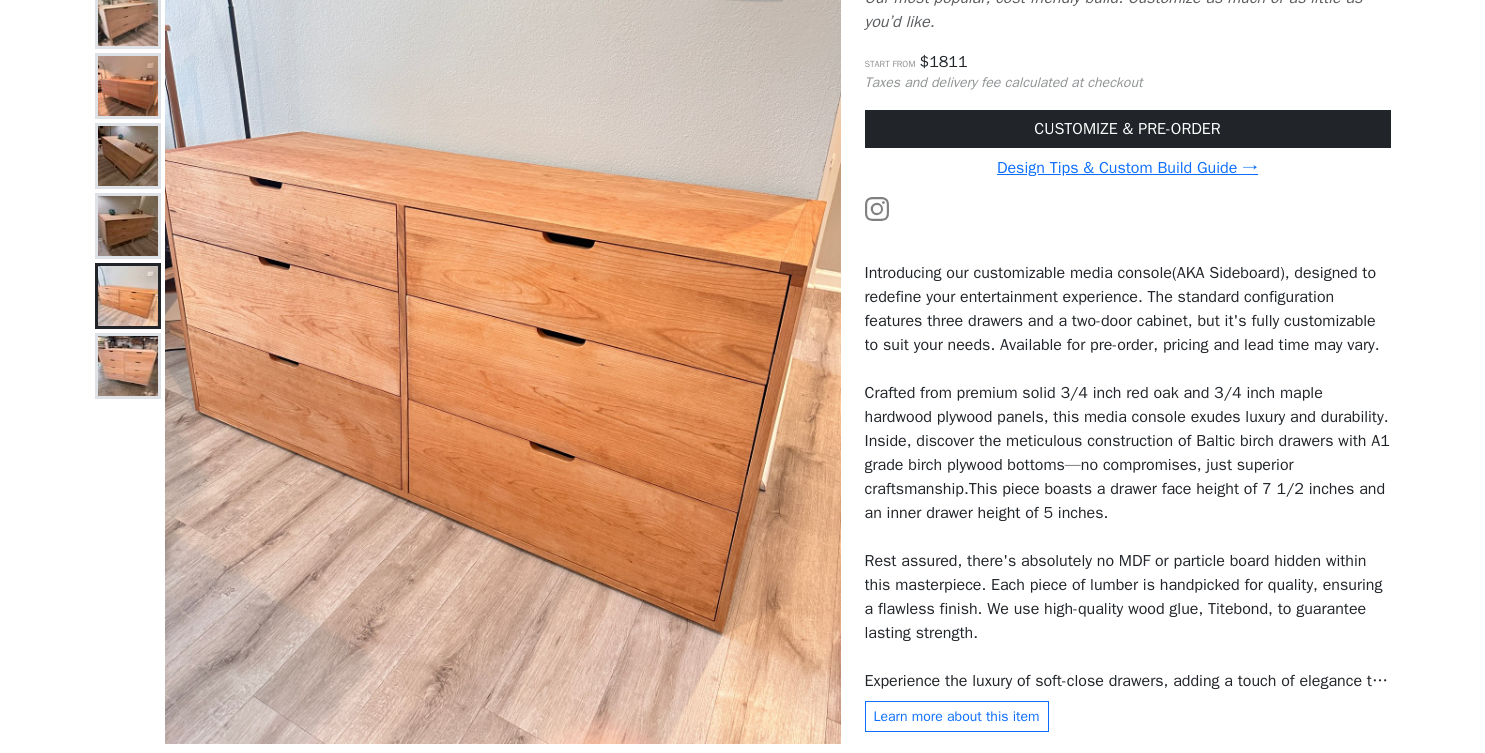 scroll, scrollTop: 508, scrollLeft: 0, axis: vertical 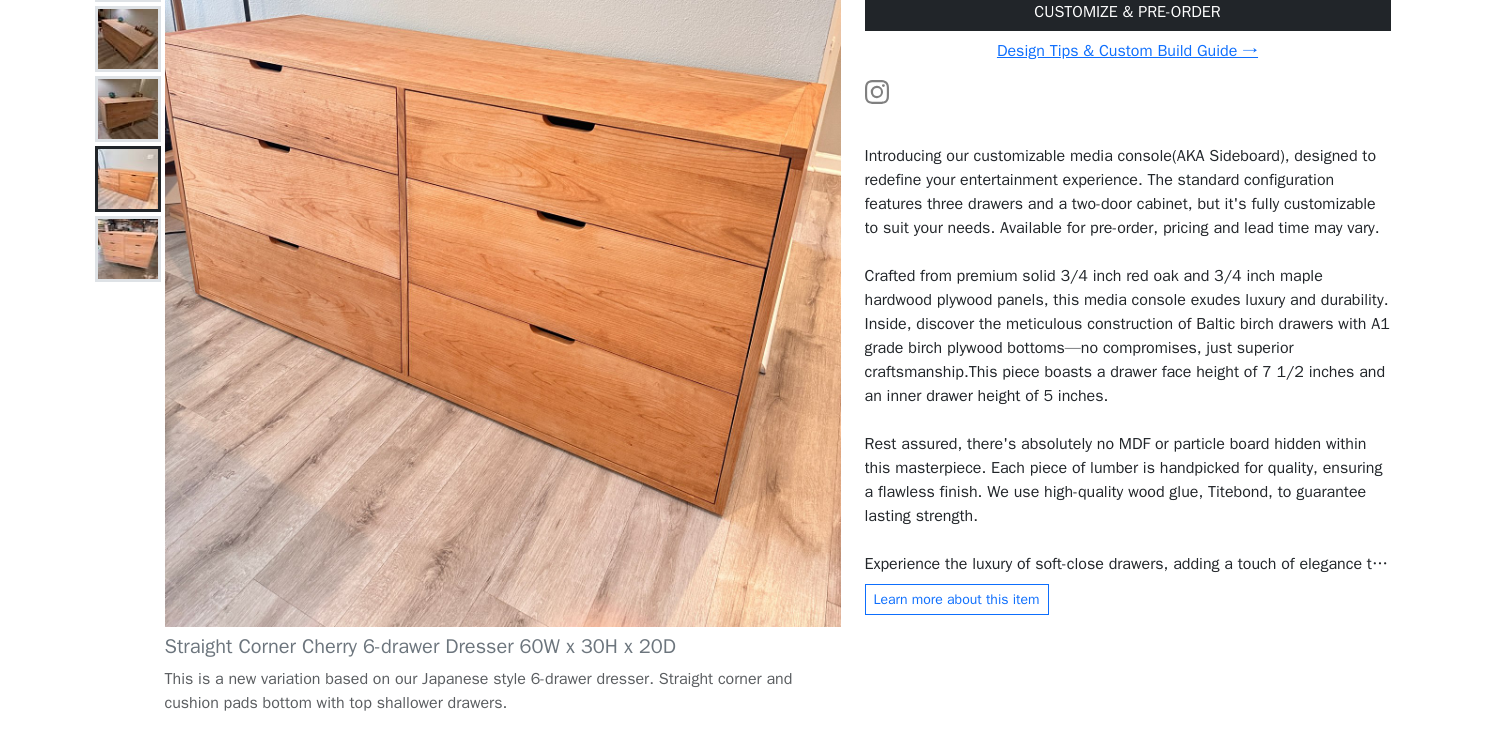 click at bounding box center [128, 249] 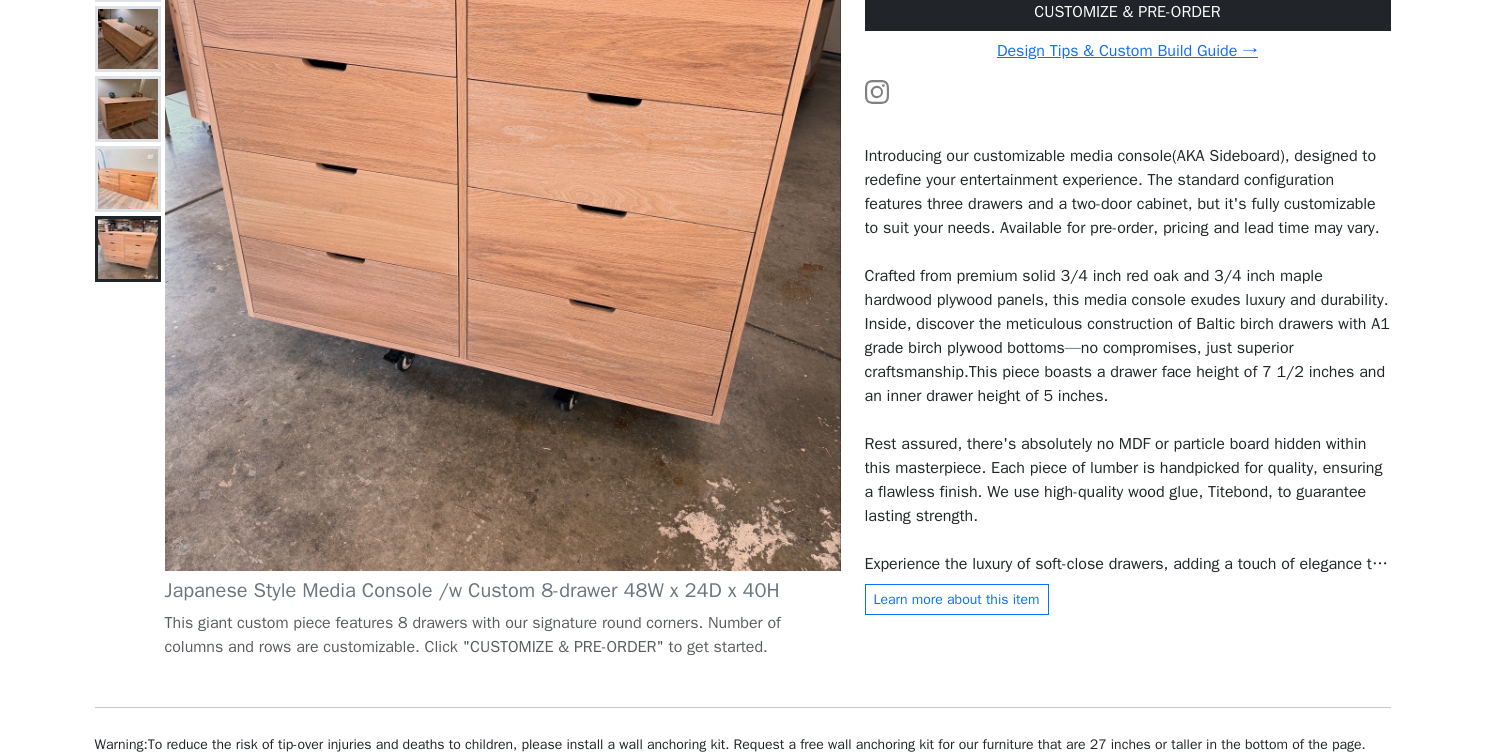 click at bounding box center (128, 179) 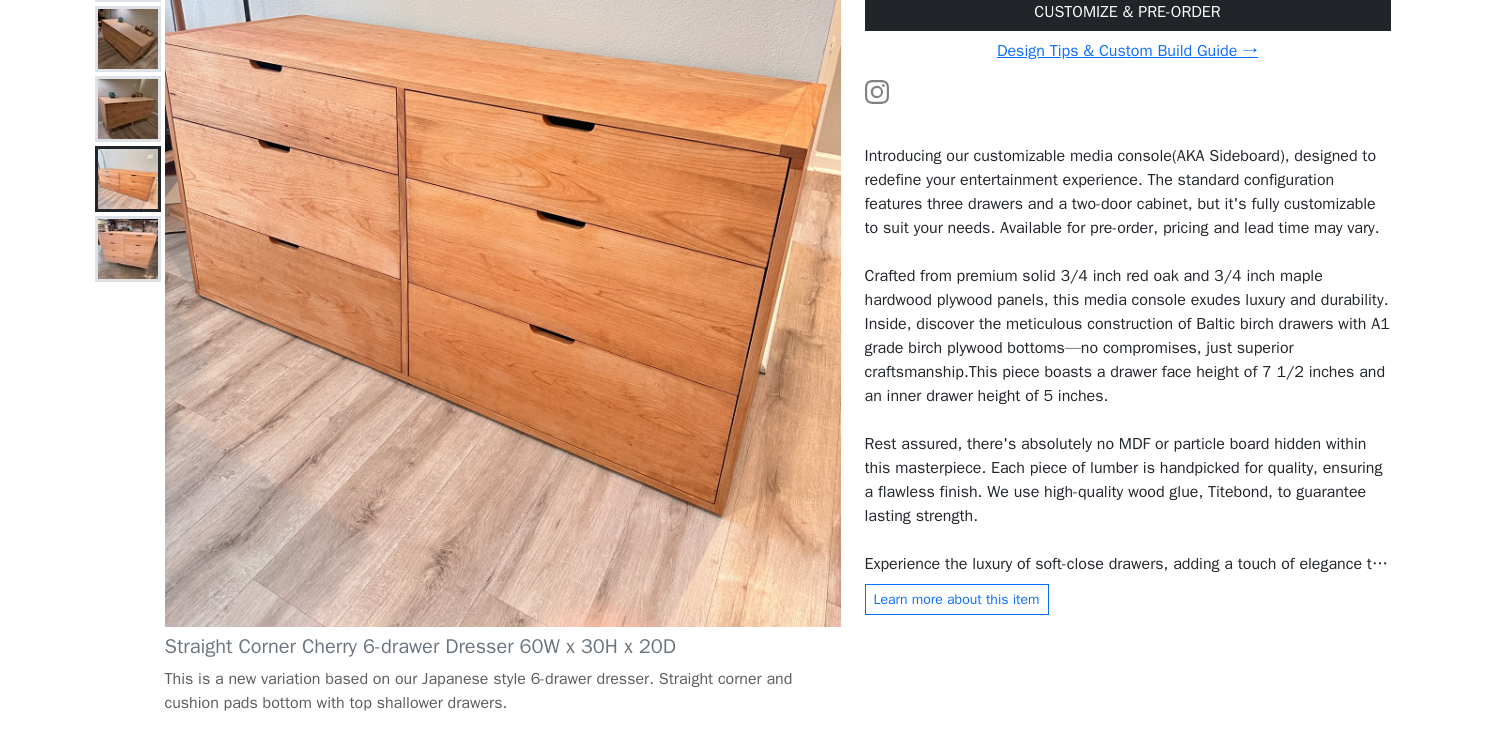 click at bounding box center [128, 109] 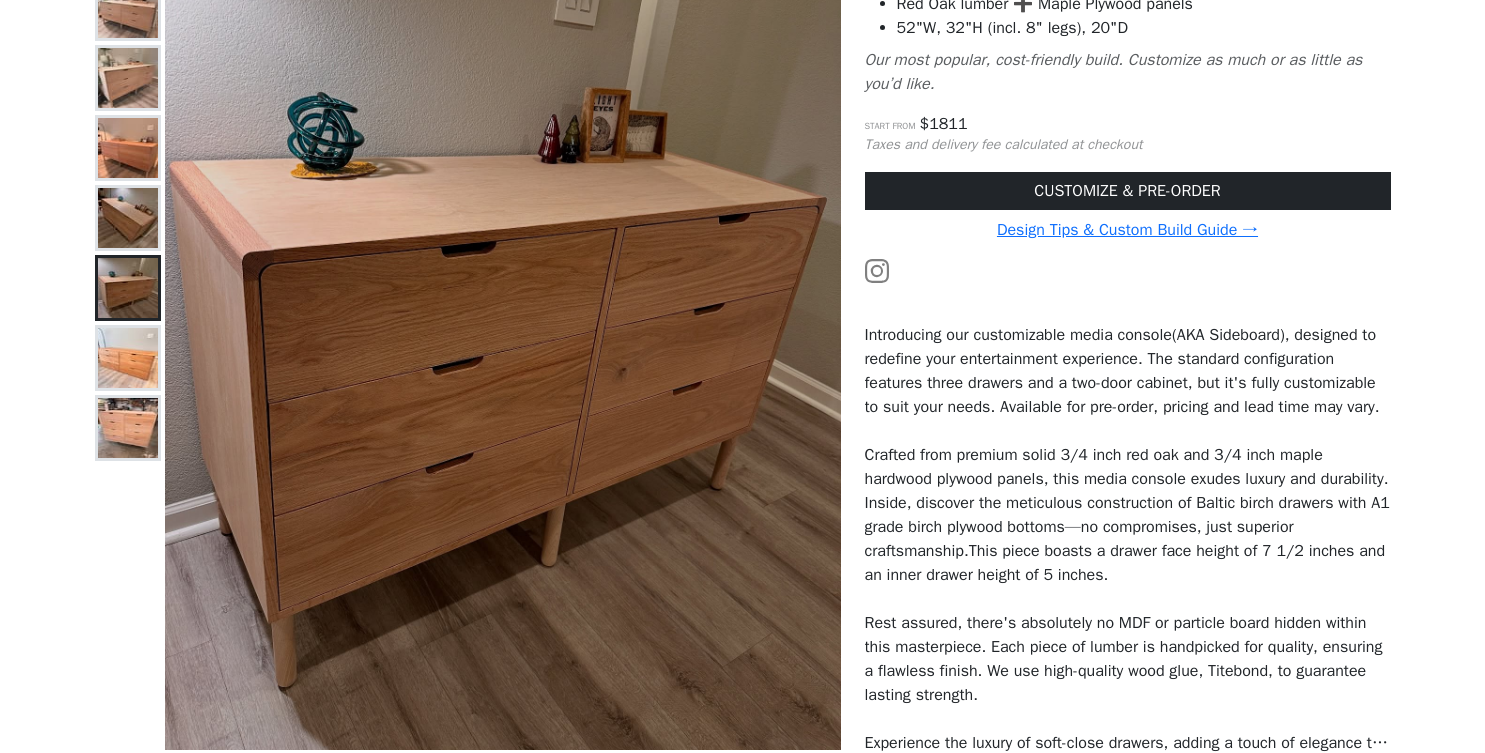 scroll, scrollTop: 302, scrollLeft: 0, axis: vertical 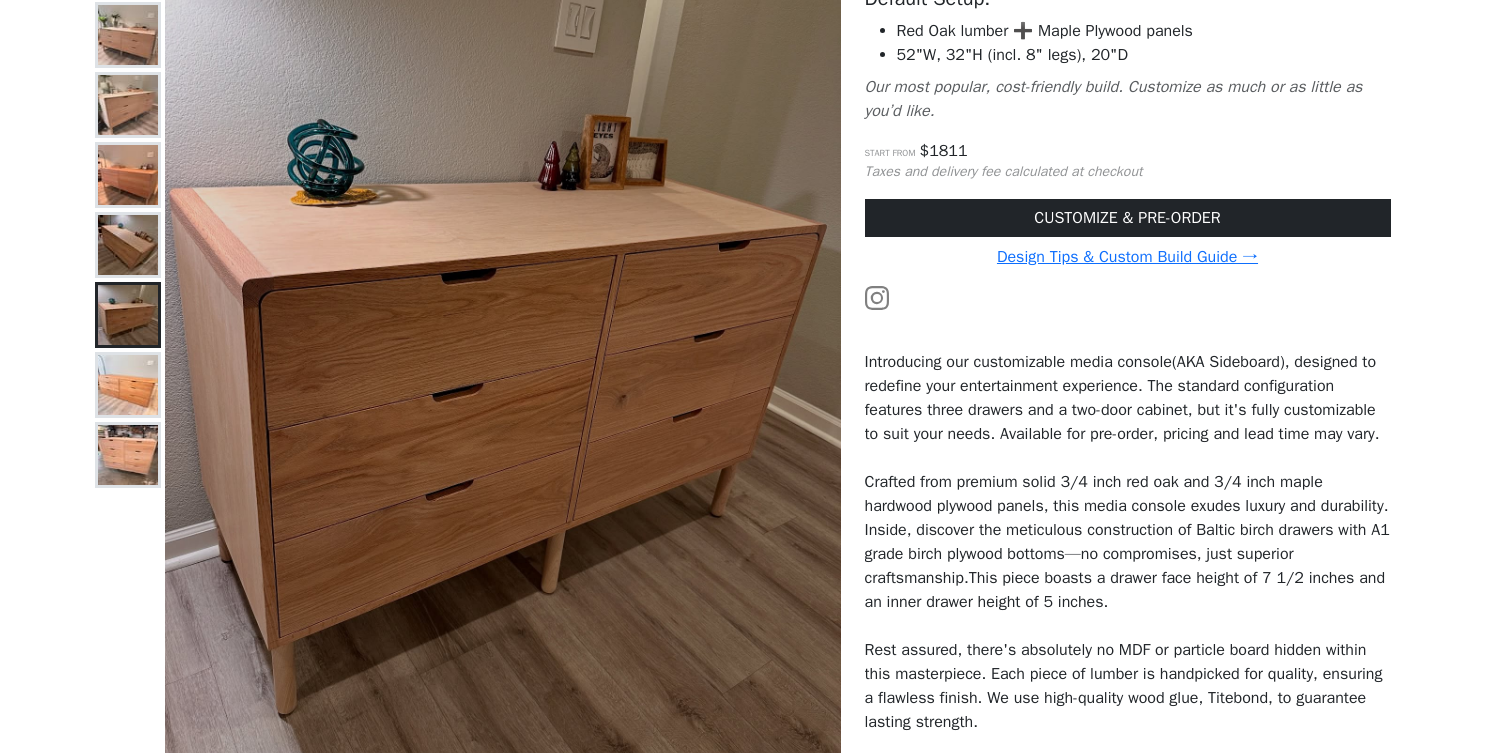 click at bounding box center [128, 245] 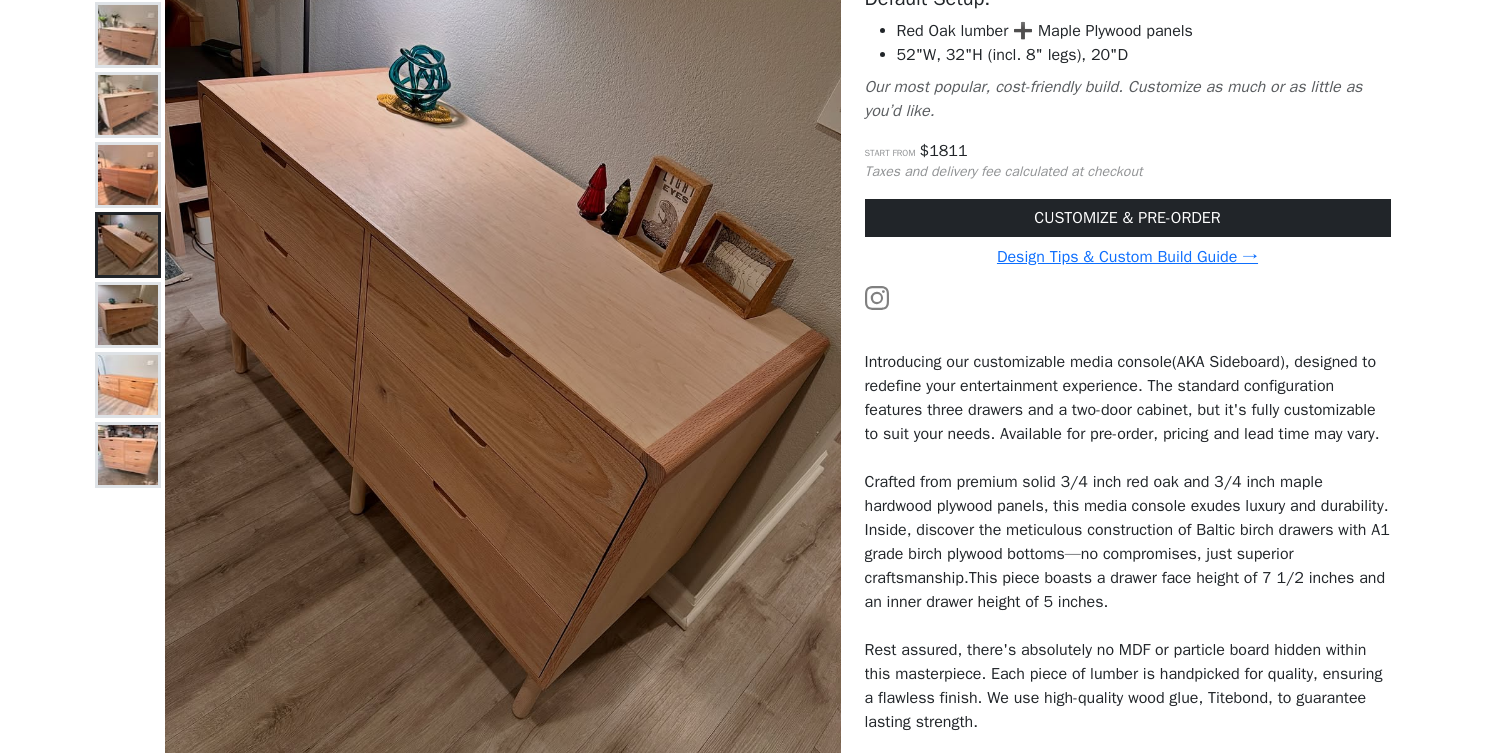 click at bounding box center [128, 315] 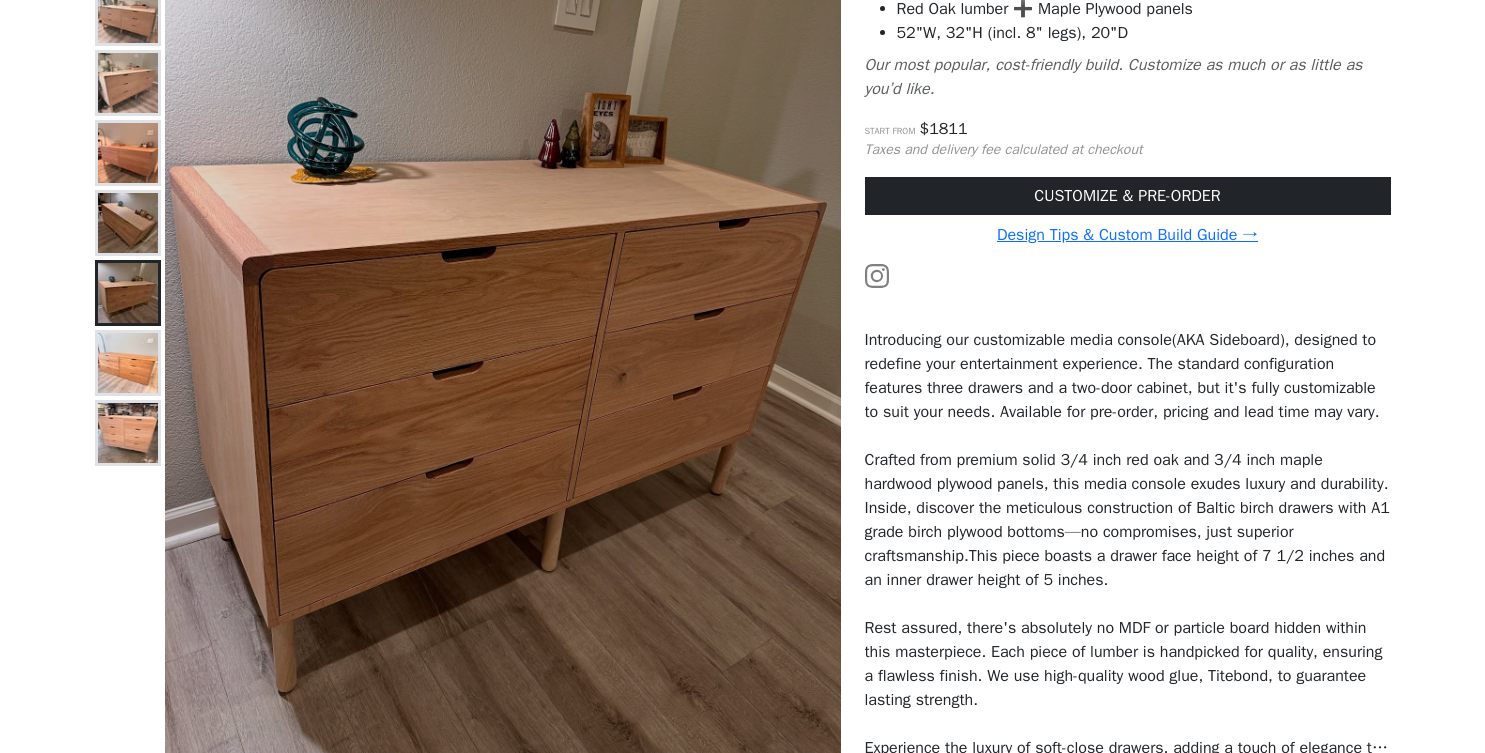 scroll, scrollTop: 272, scrollLeft: 0, axis: vertical 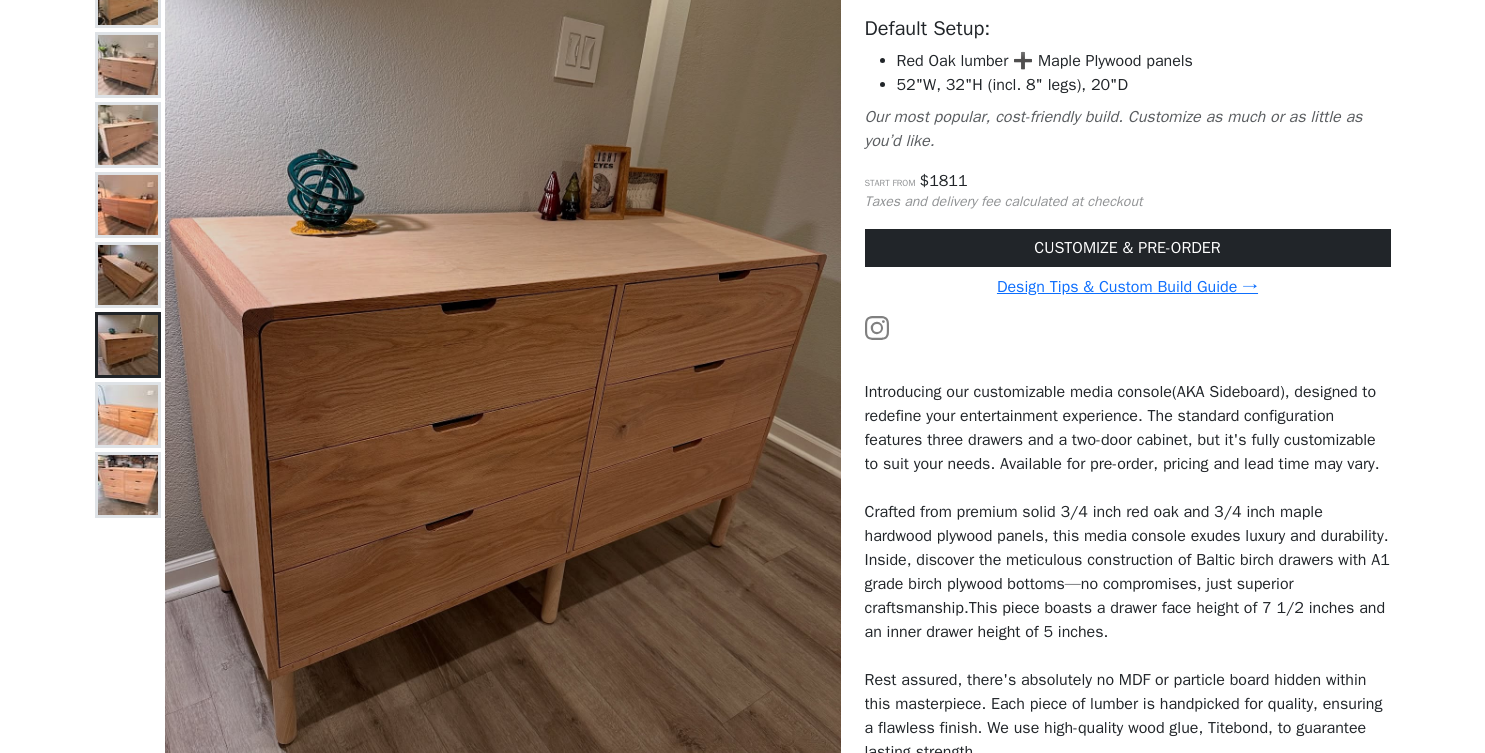click at bounding box center [128, 205] 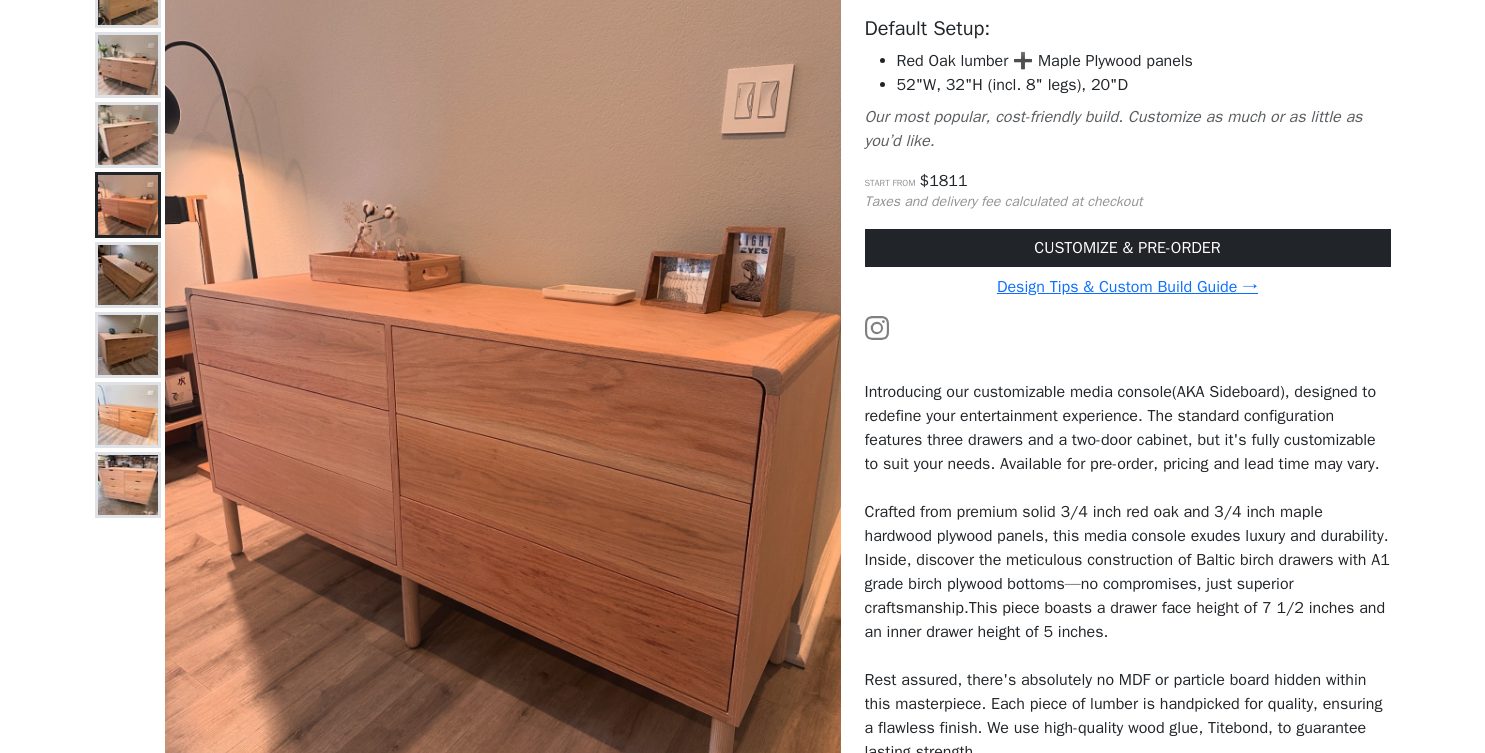 click at bounding box center (128, 135) 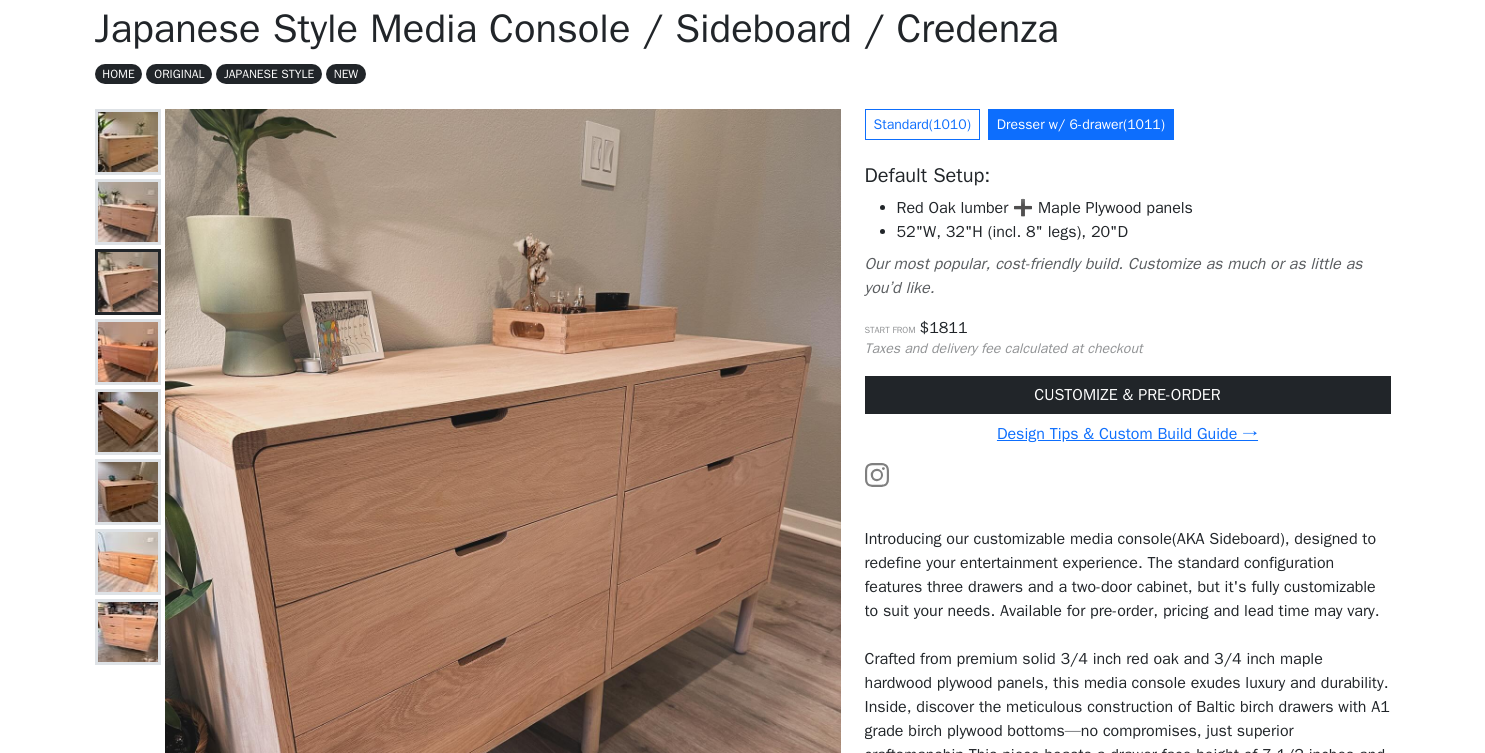 scroll, scrollTop: 0, scrollLeft: 0, axis: both 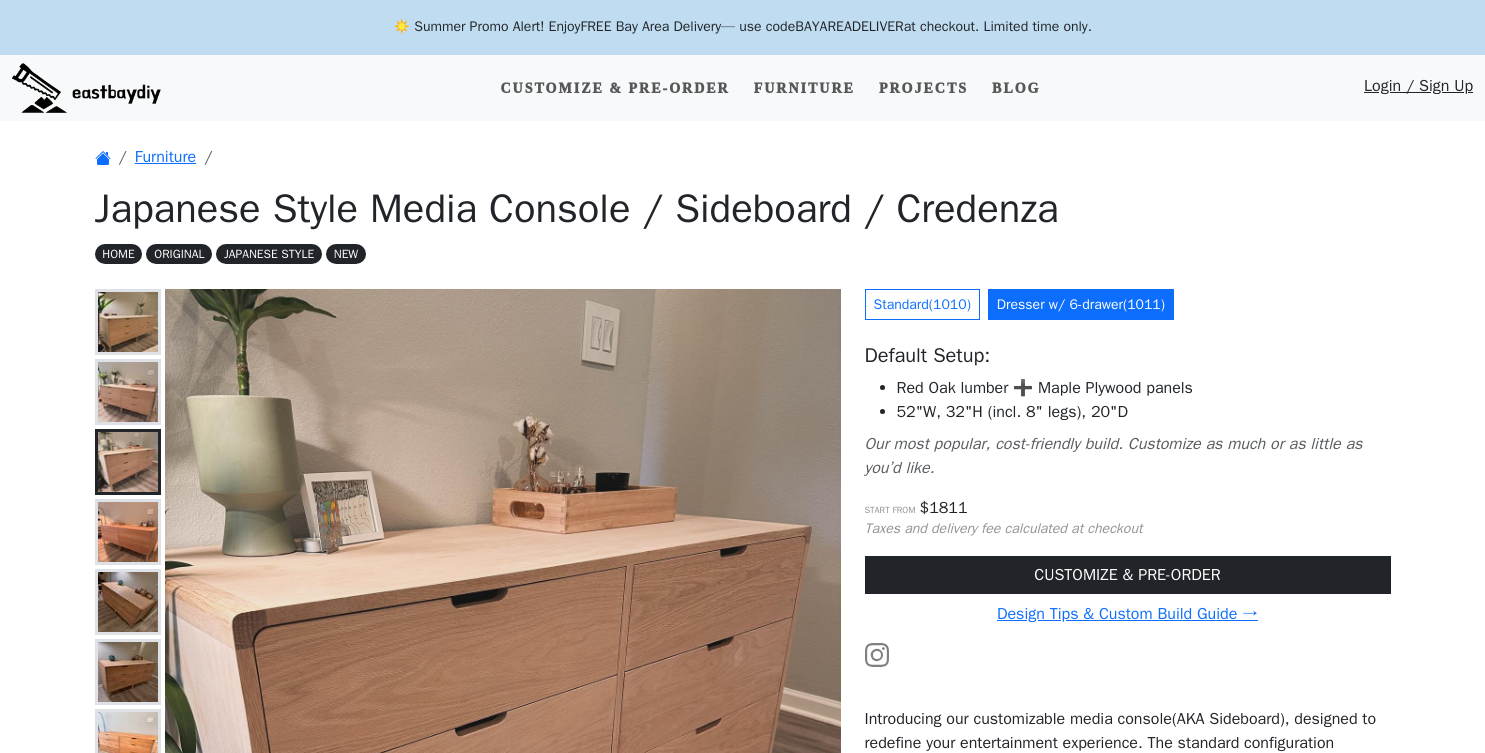click at bounding box center (128, 322) 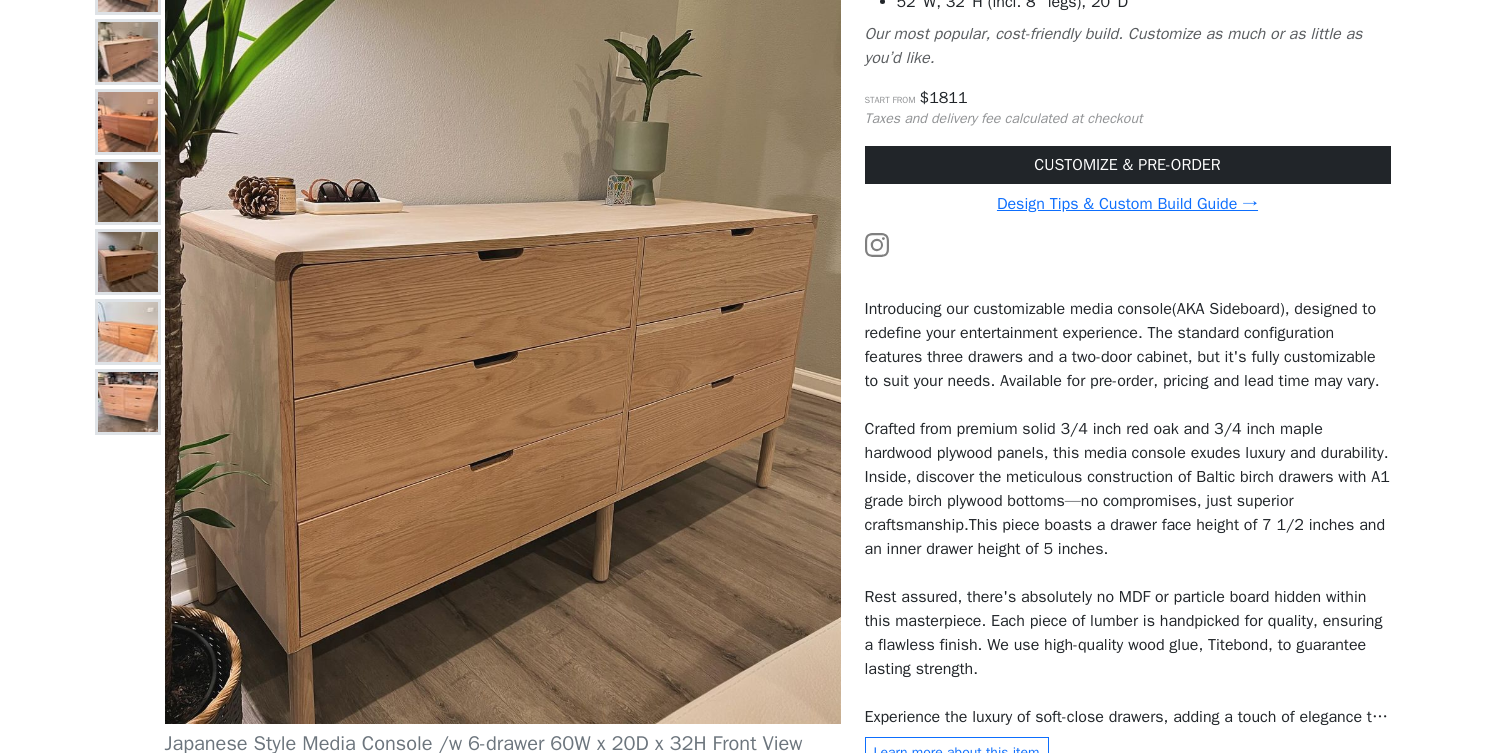 scroll, scrollTop: 380, scrollLeft: 0, axis: vertical 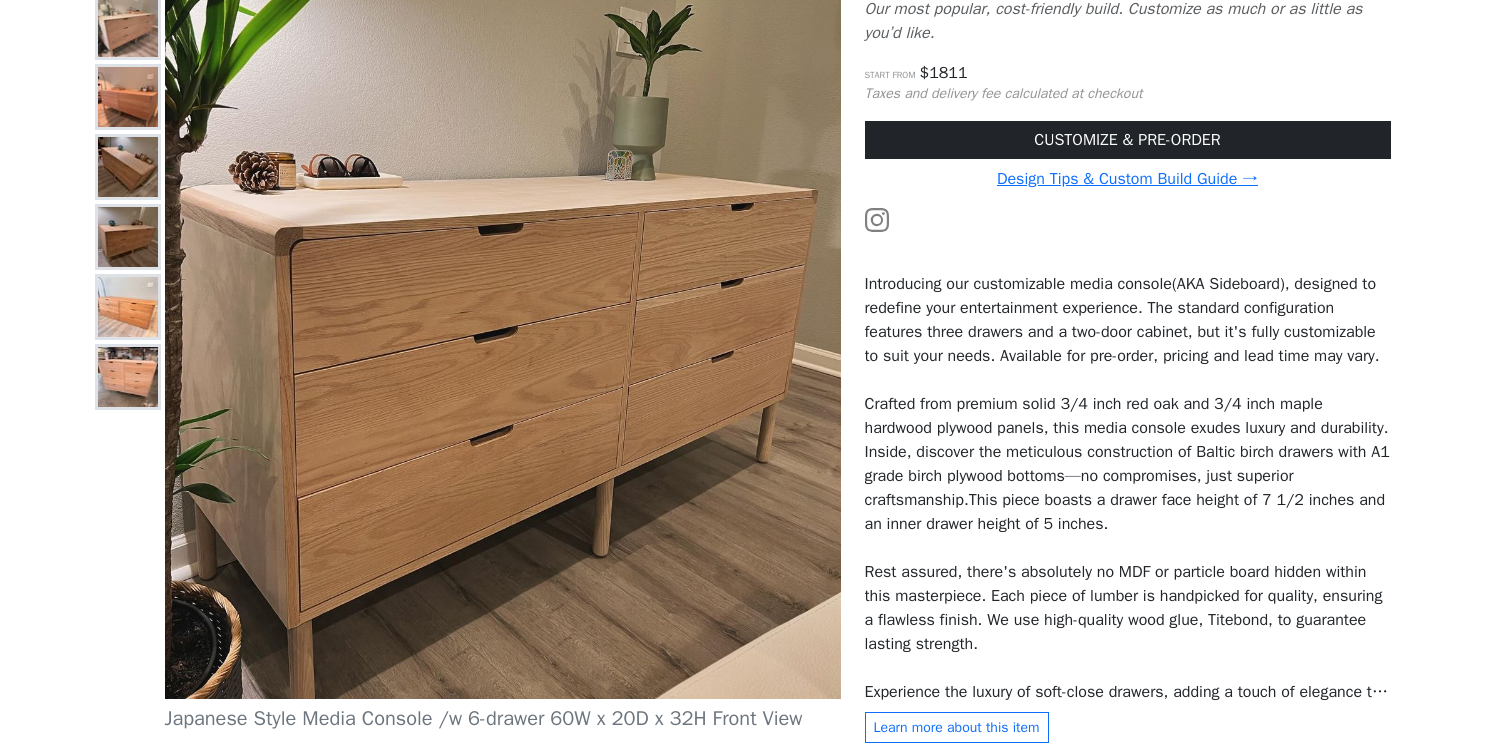 click at bounding box center [128, 97] 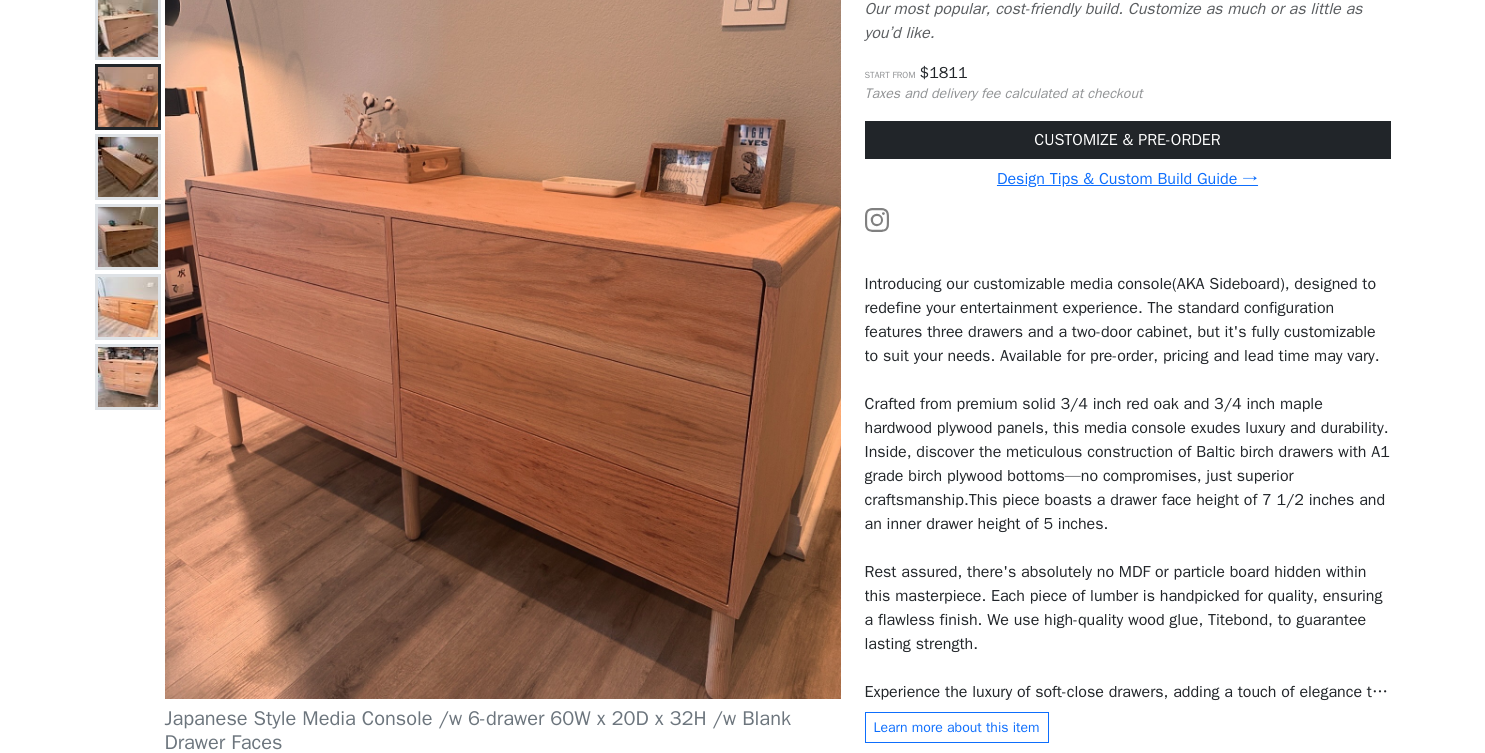 click at bounding box center [128, 237] 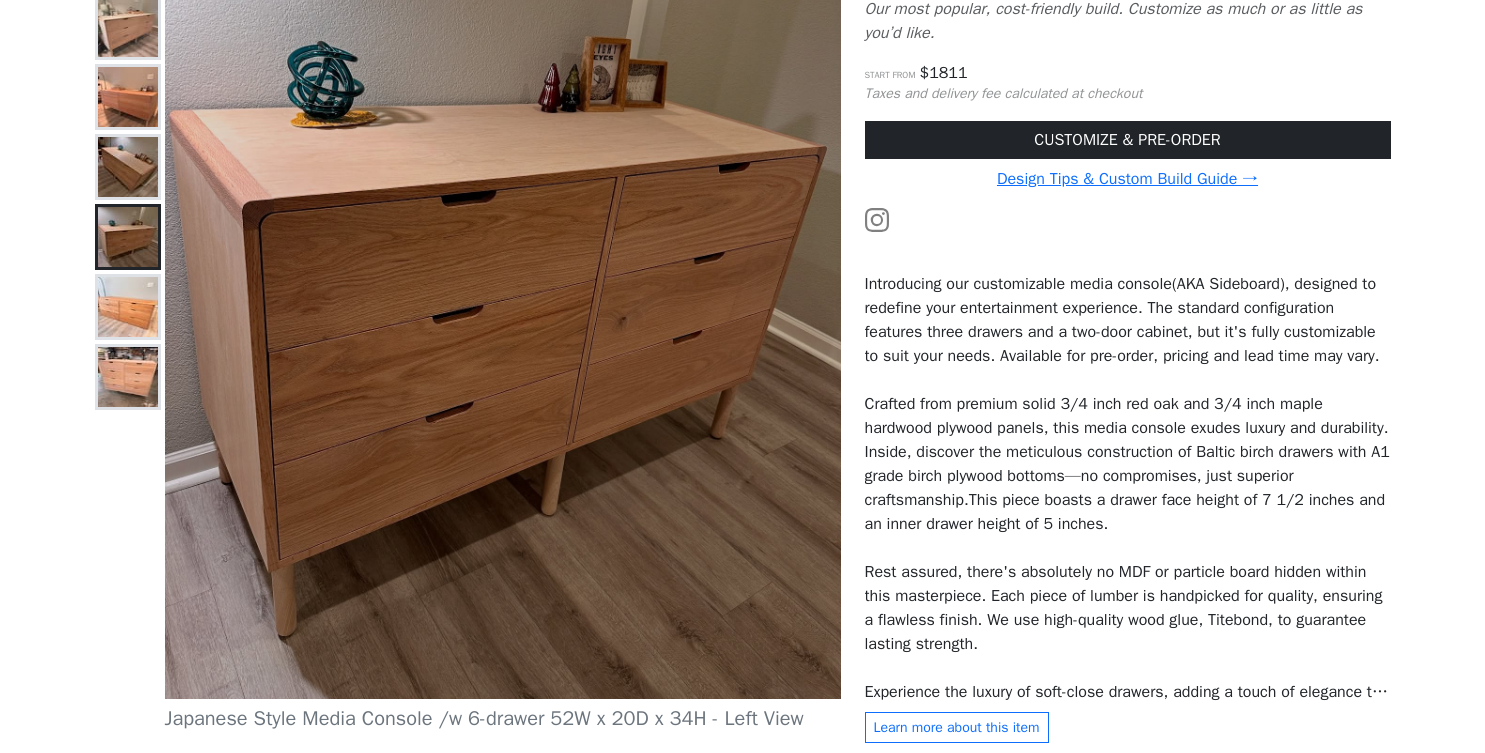 click at bounding box center [128, 307] 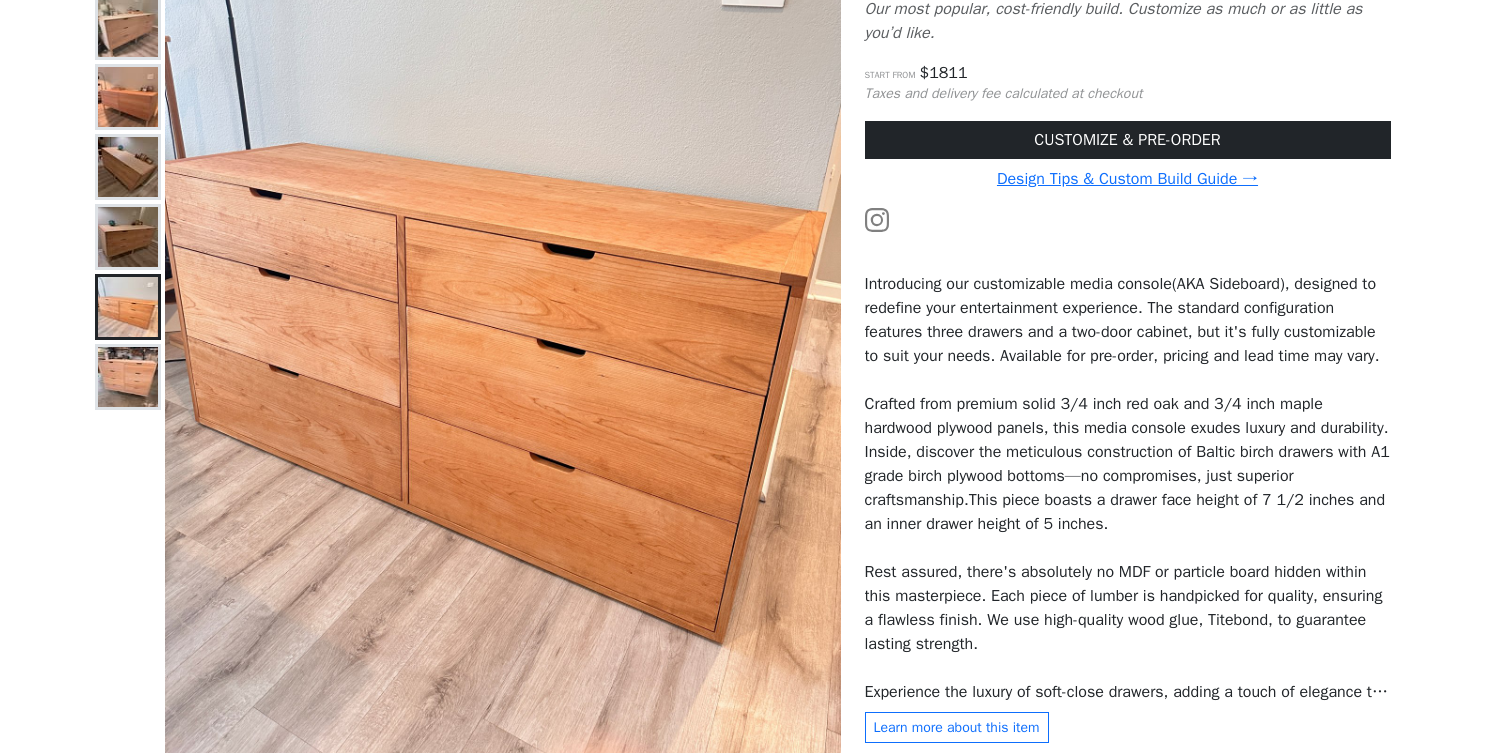 click at bounding box center (128, 377) 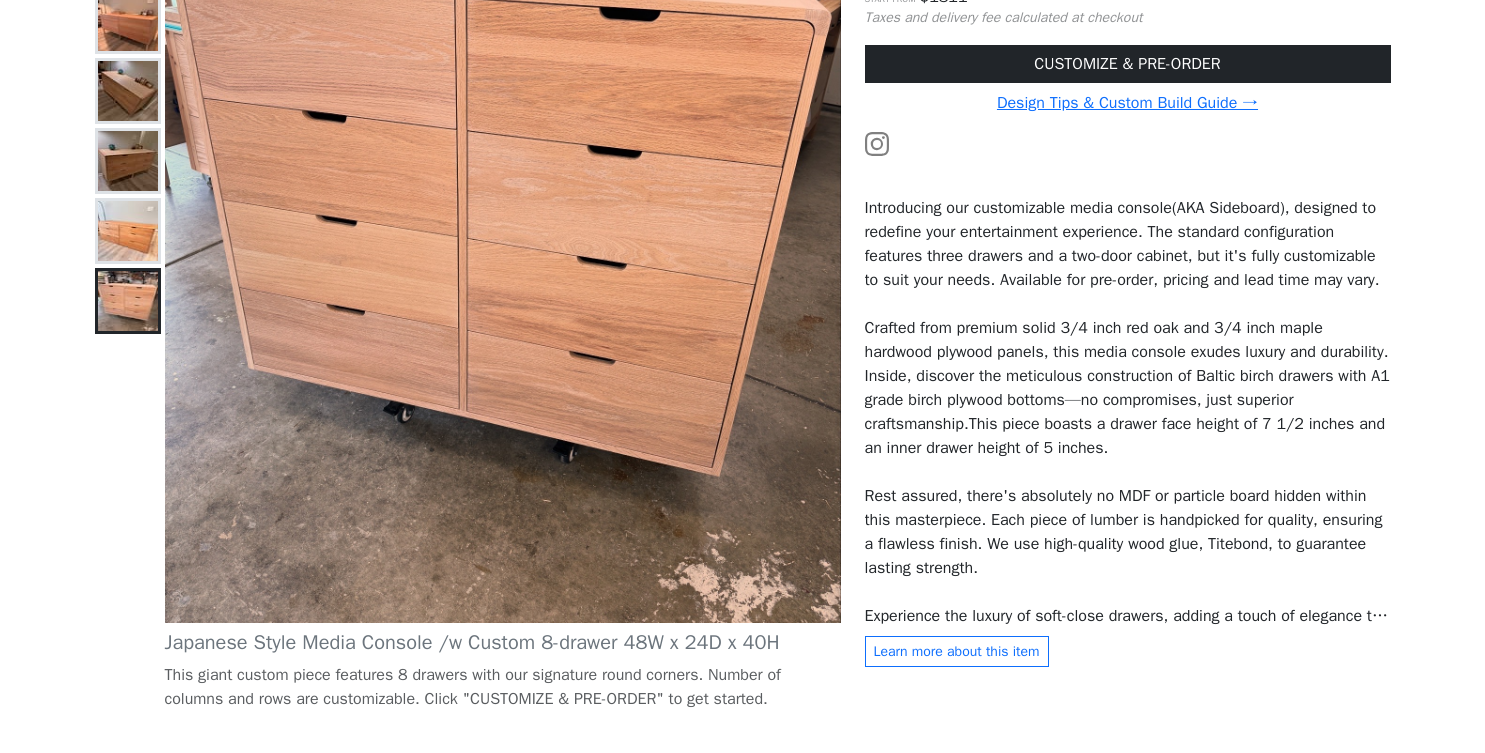 scroll, scrollTop: 469, scrollLeft: 0, axis: vertical 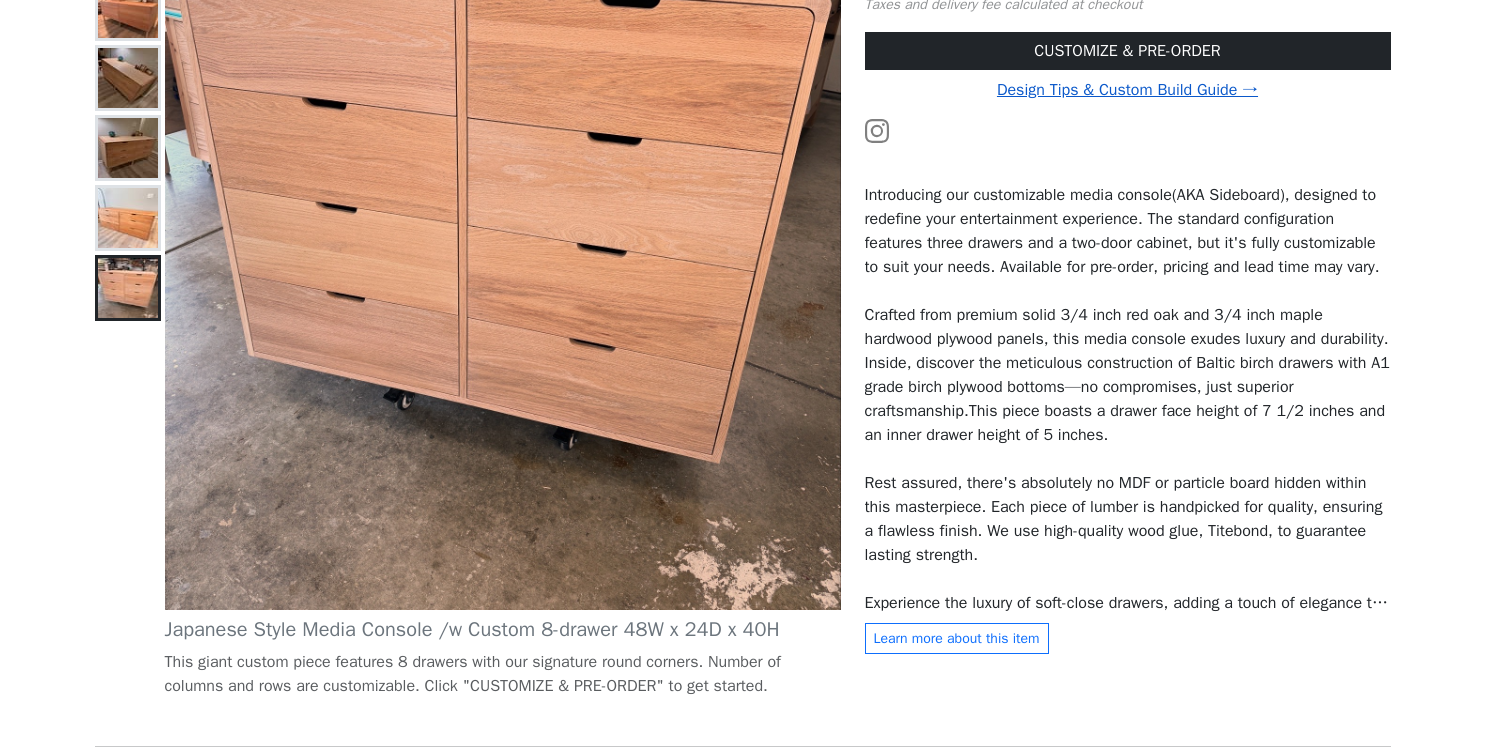 type 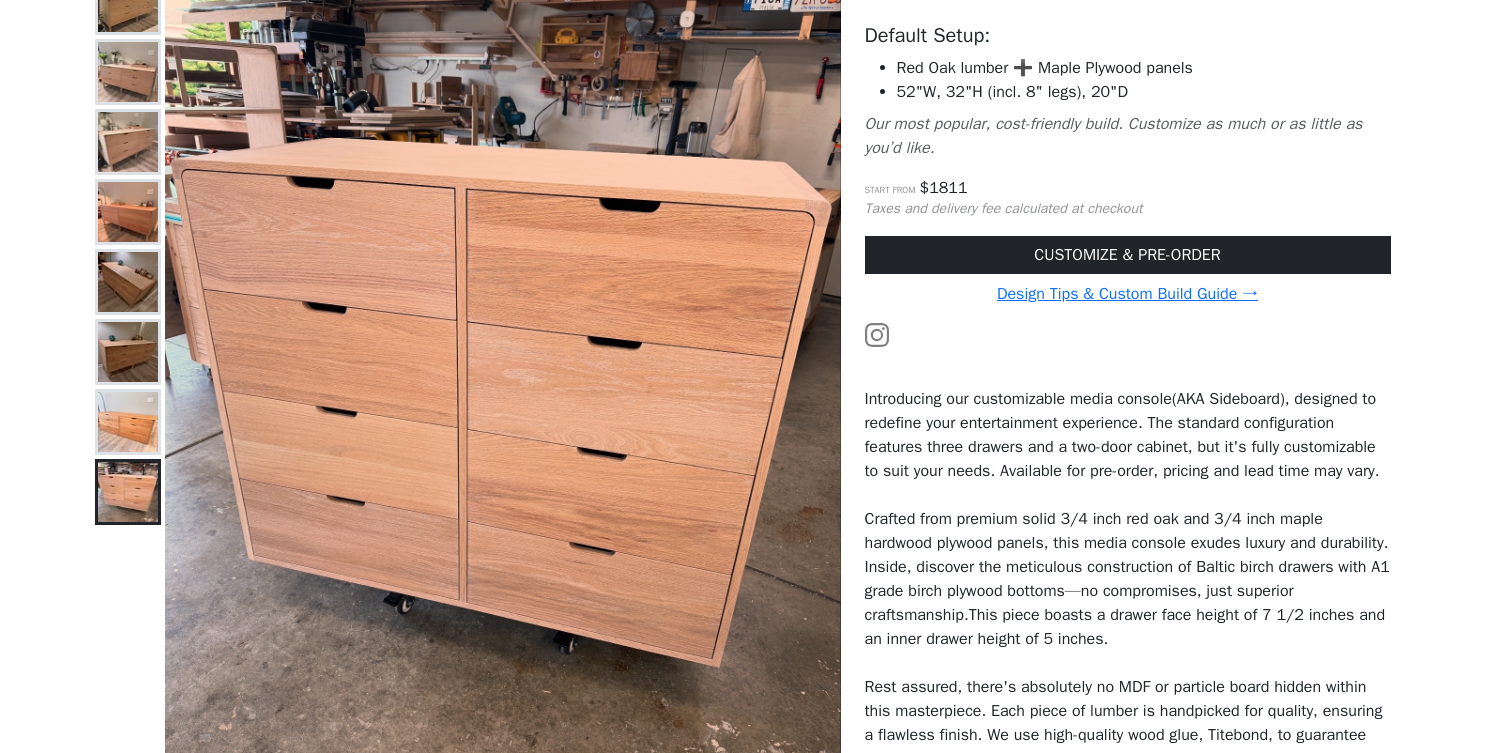 scroll, scrollTop: 155, scrollLeft: 0, axis: vertical 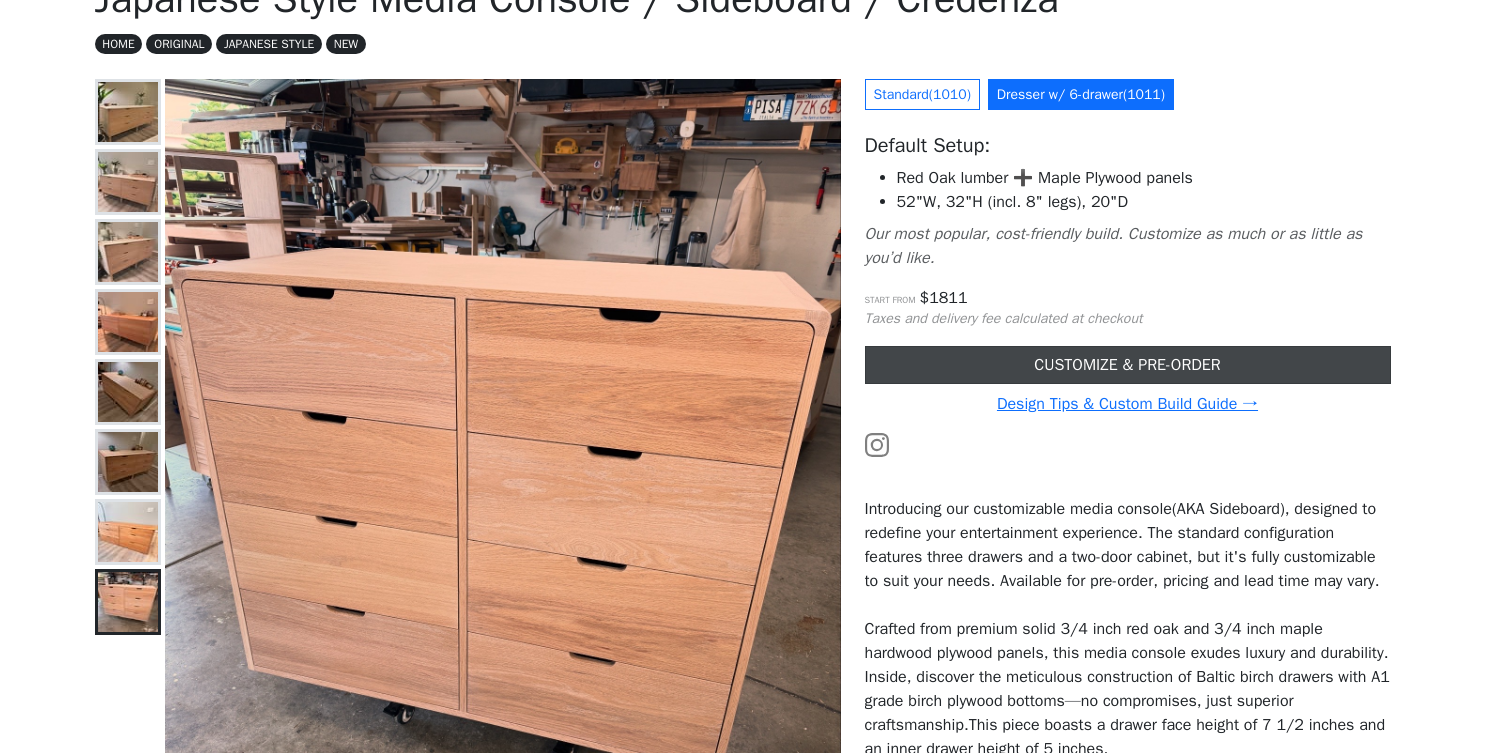 click on "CUSTOMIZE & PRE-ORDER" at bounding box center [1128, 365] 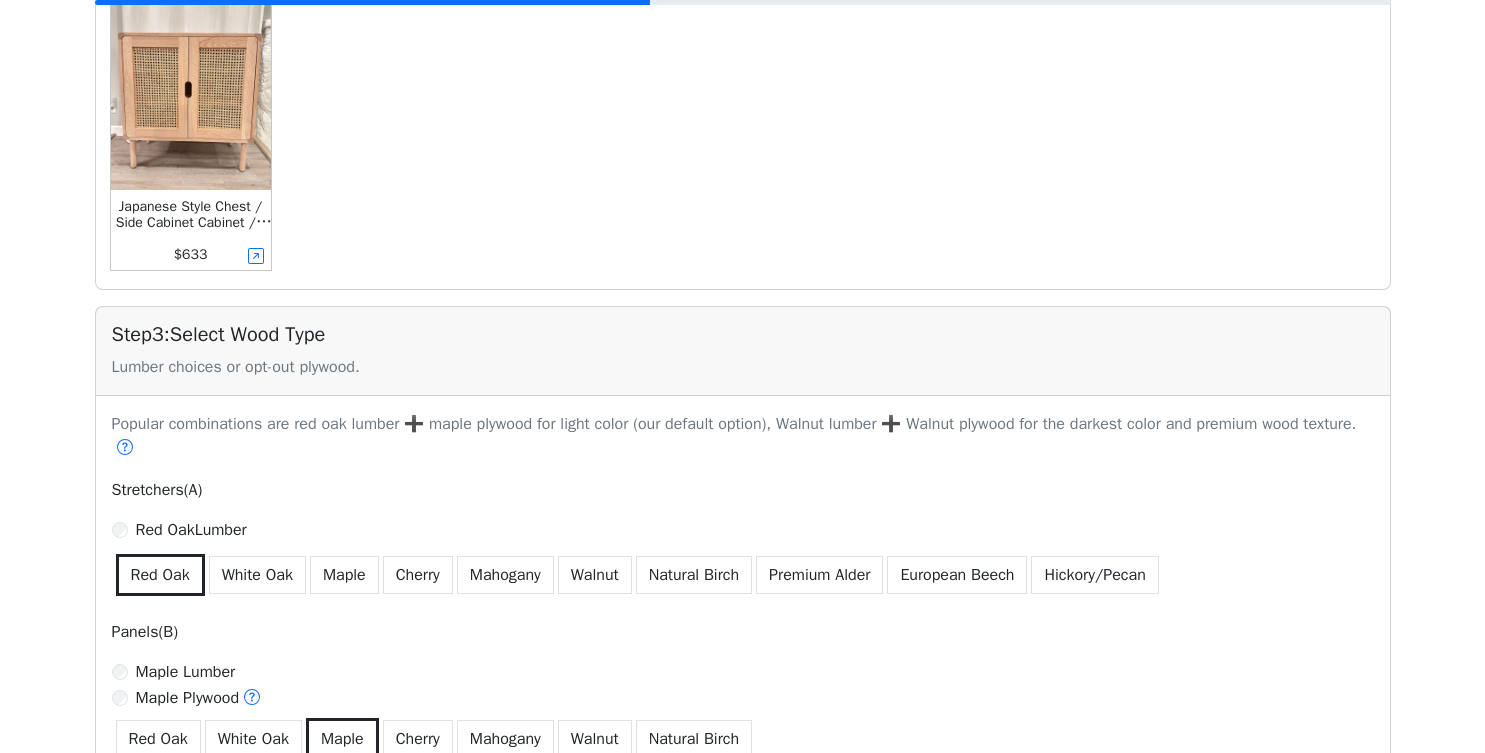 scroll, scrollTop: 0, scrollLeft: 0, axis: both 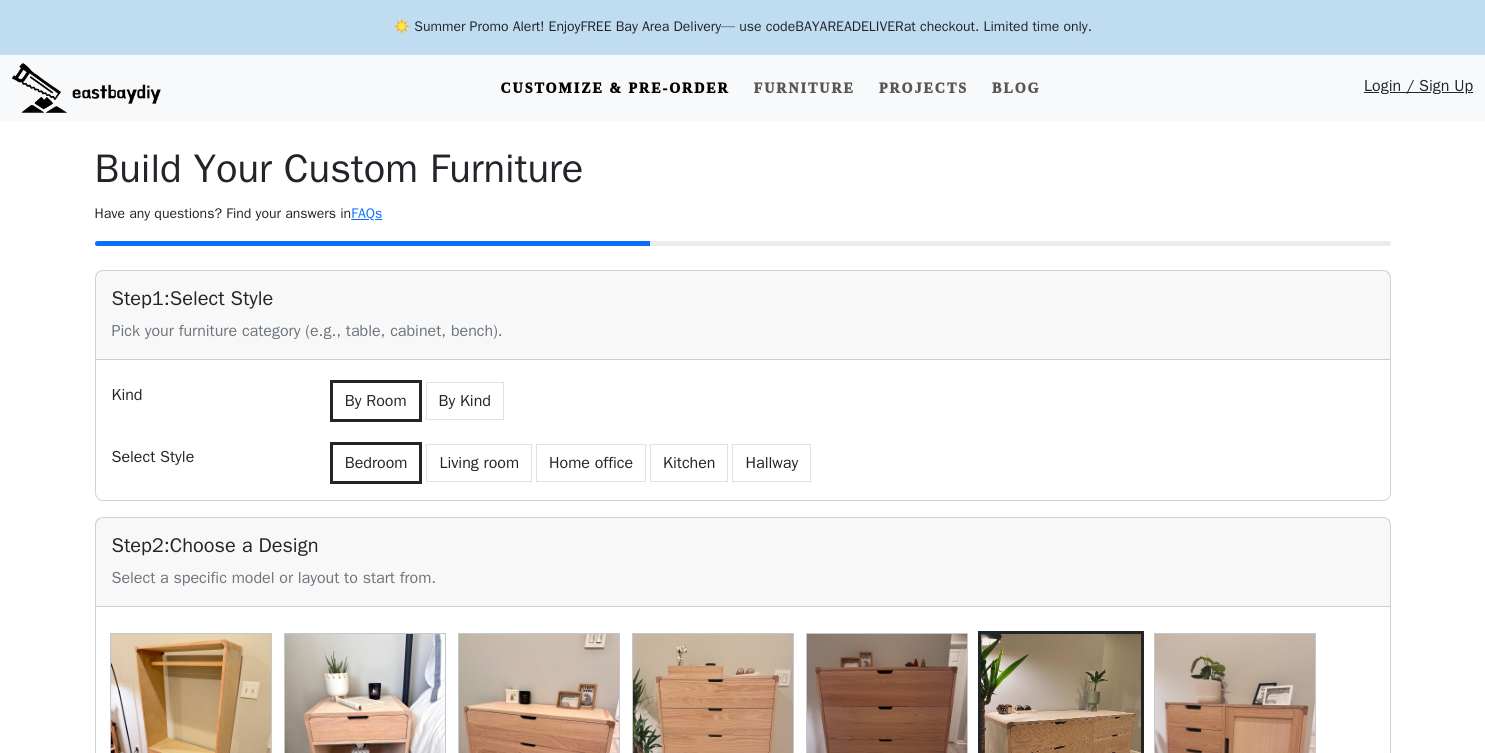 click on "Build Your Custom Furniture" at bounding box center (743, 169) 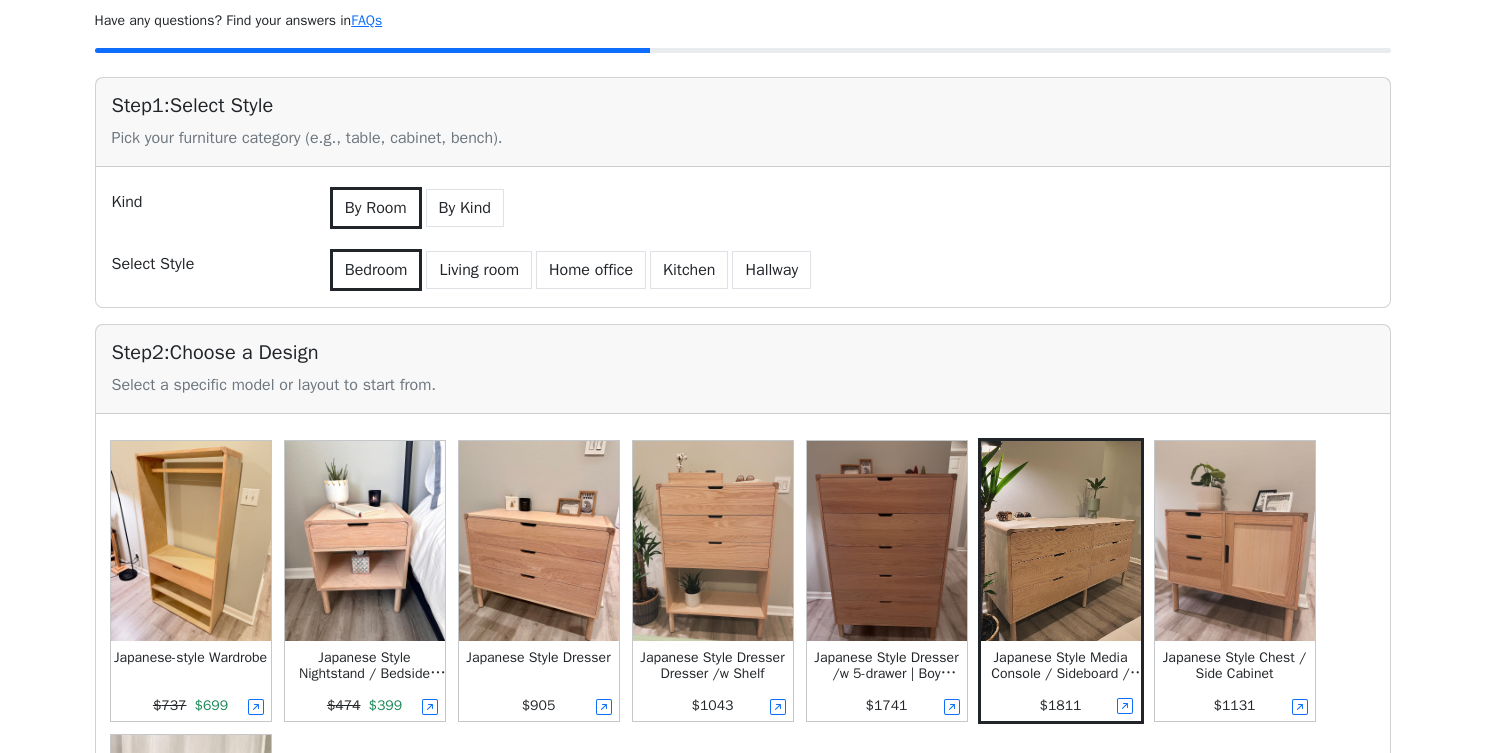 scroll, scrollTop: 0, scrollLeft: 0, axis: both 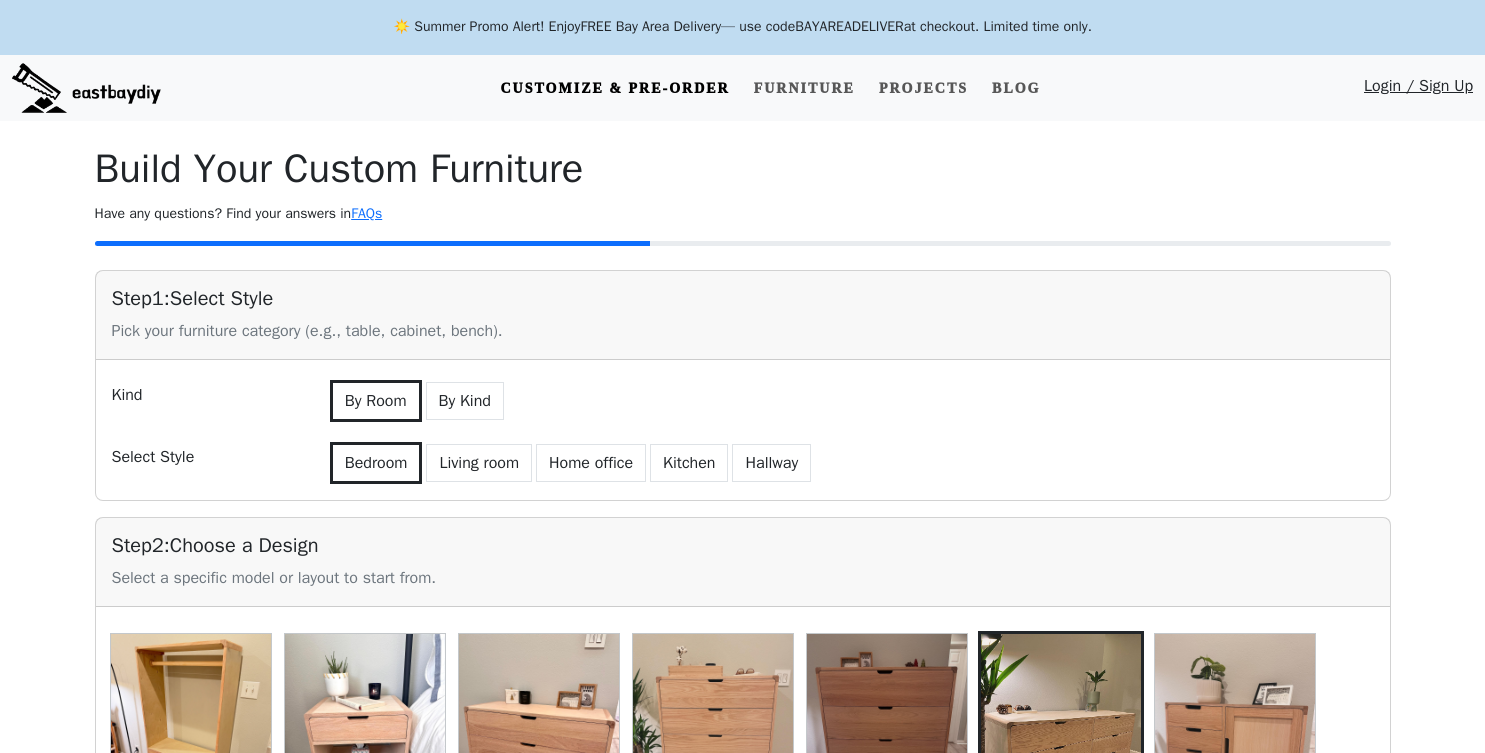 click on "Login / Sign Up" at bounding box center [1418, 90] 